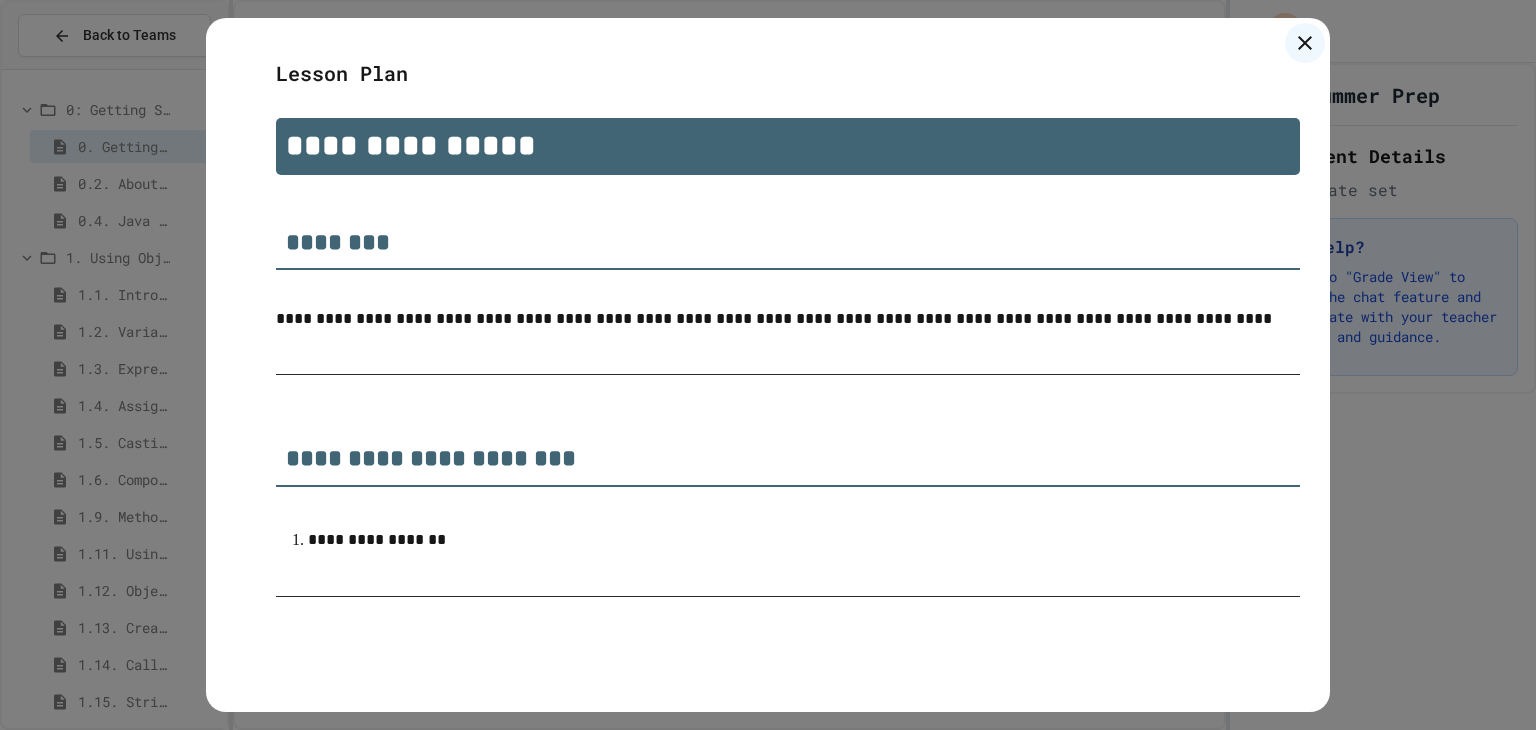 scroll, scrollTop: 0, scrollLeft: 0, axis: both 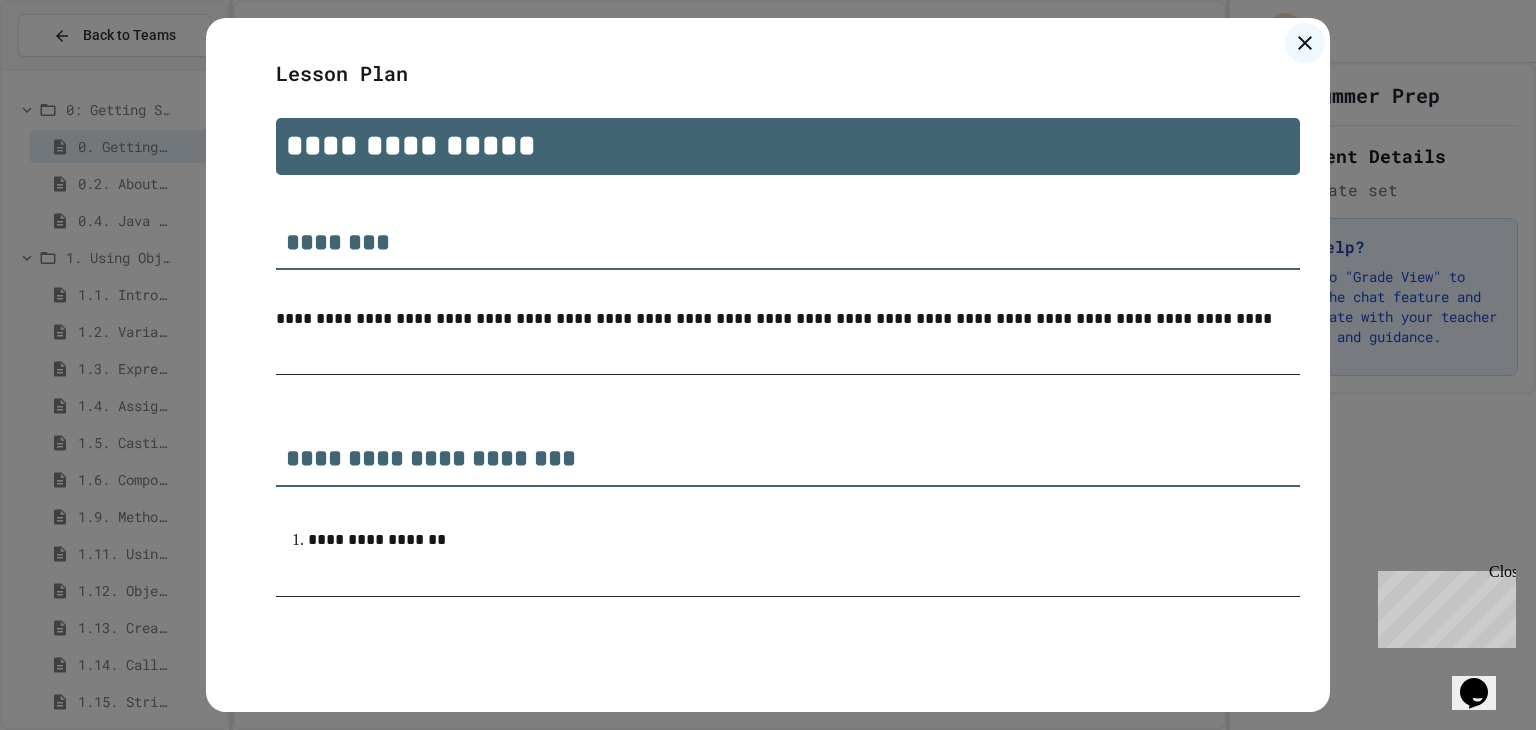 click on "**********" at bounding box center [774, 318] 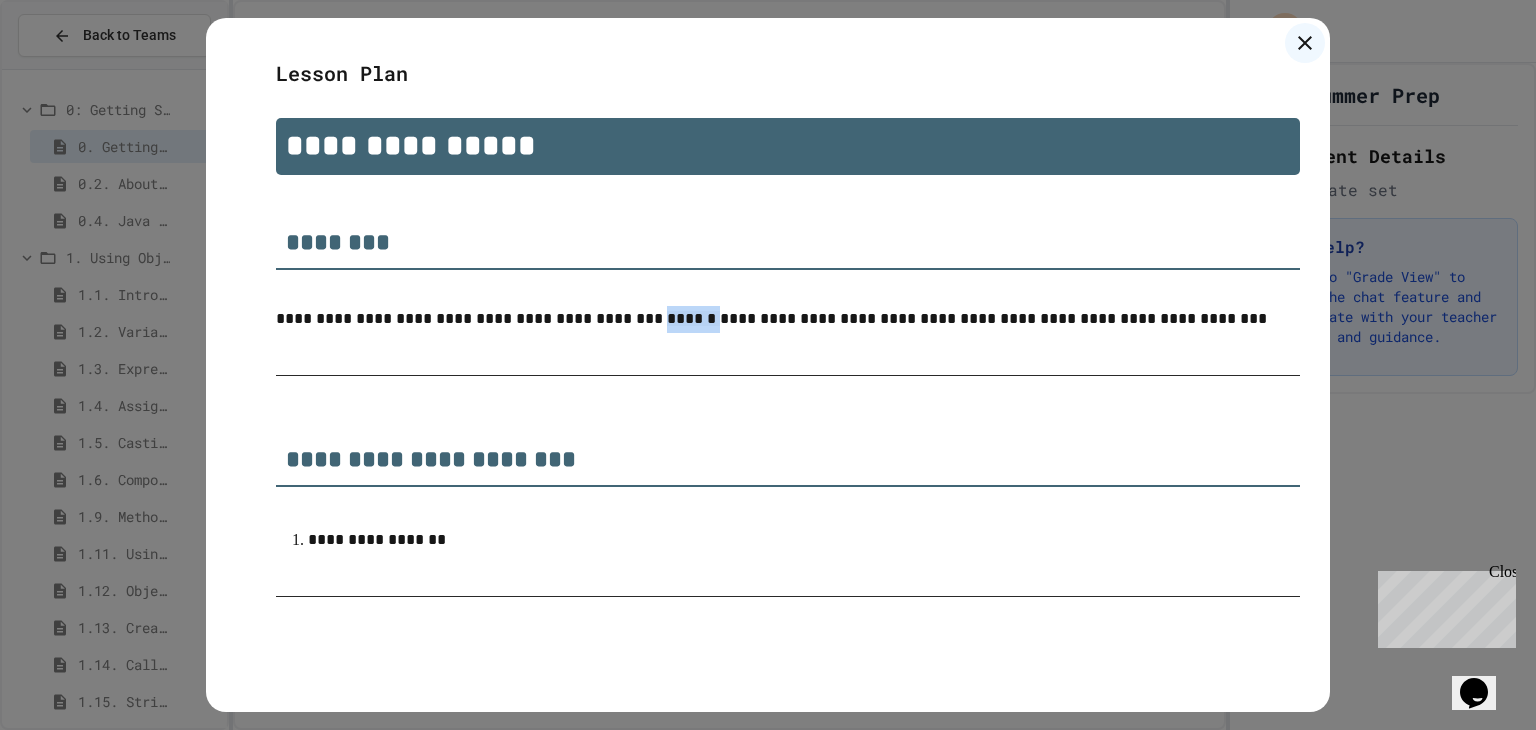 click on "**********" at bounding box center (771, 318) 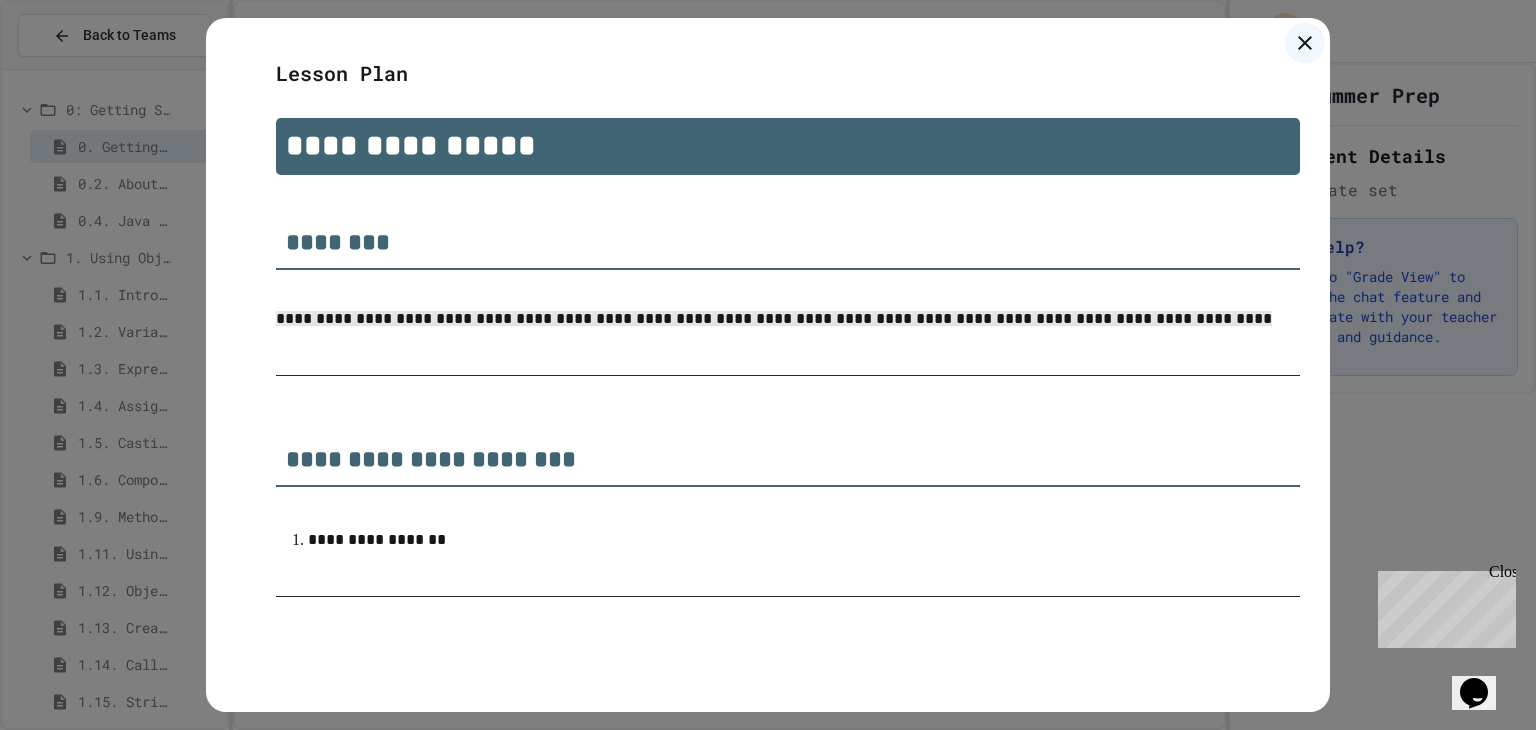 click on "**********" at bounding box center [774, 318] 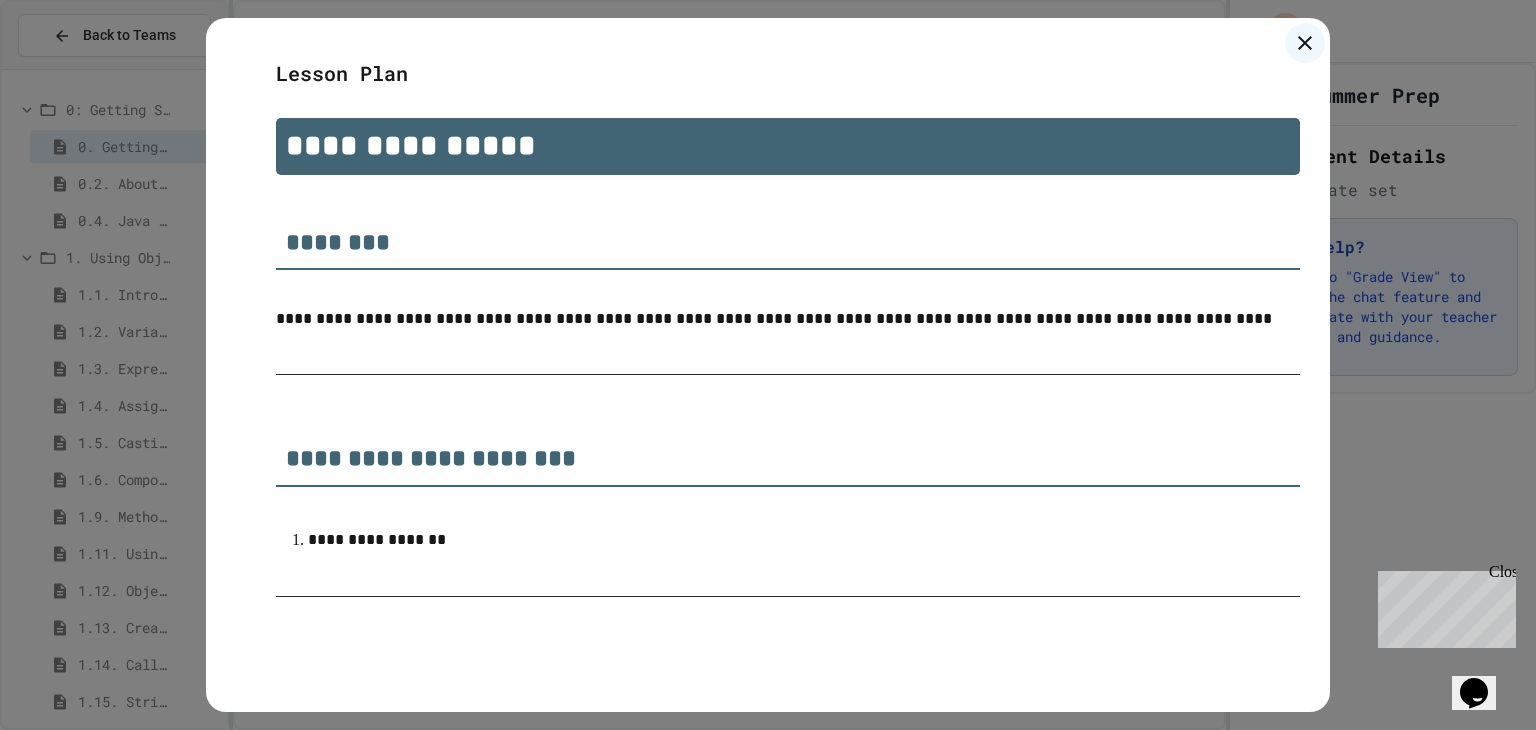 click on "********" at bounding box center [788, 235] 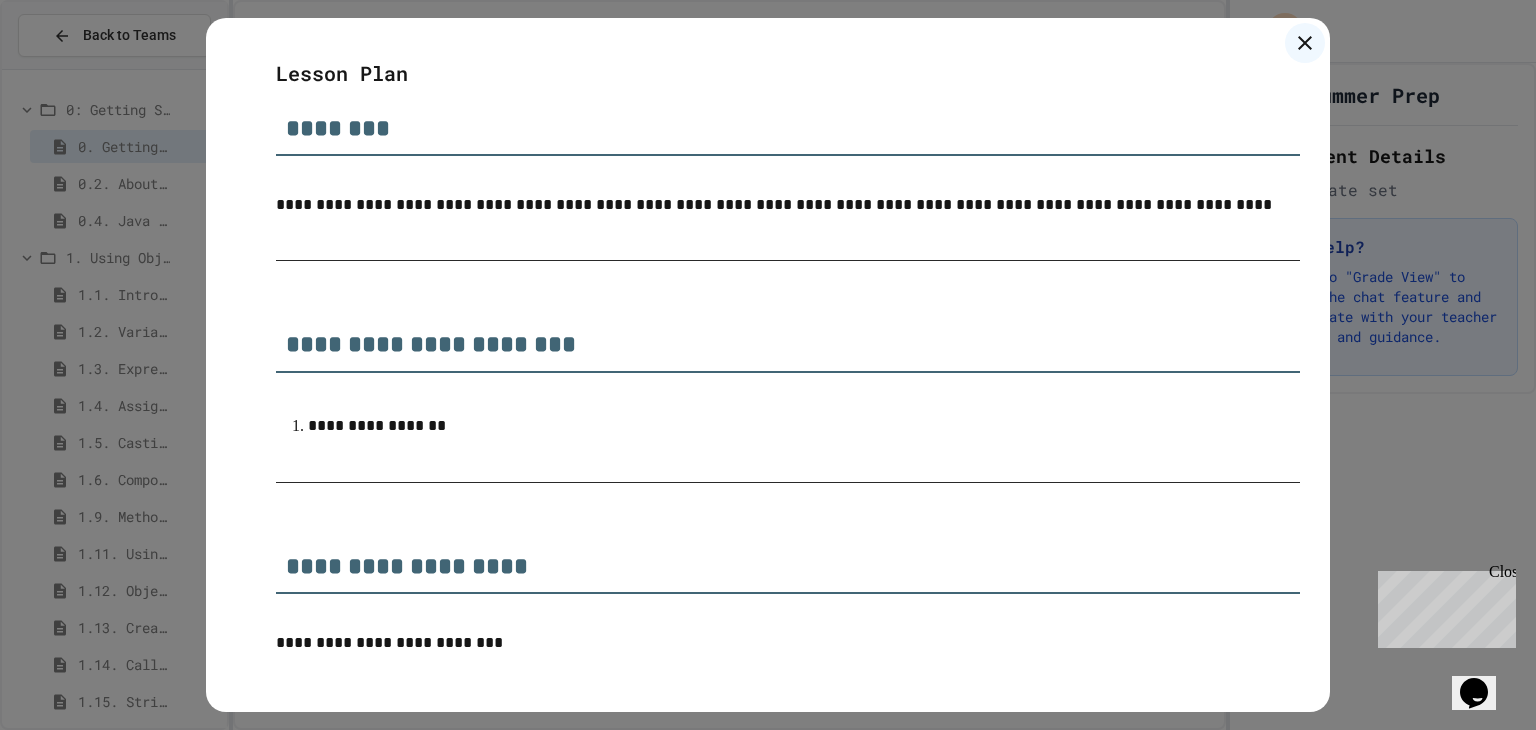 scroll, scrollTop: 0, scrollLeft: 0, axis: both 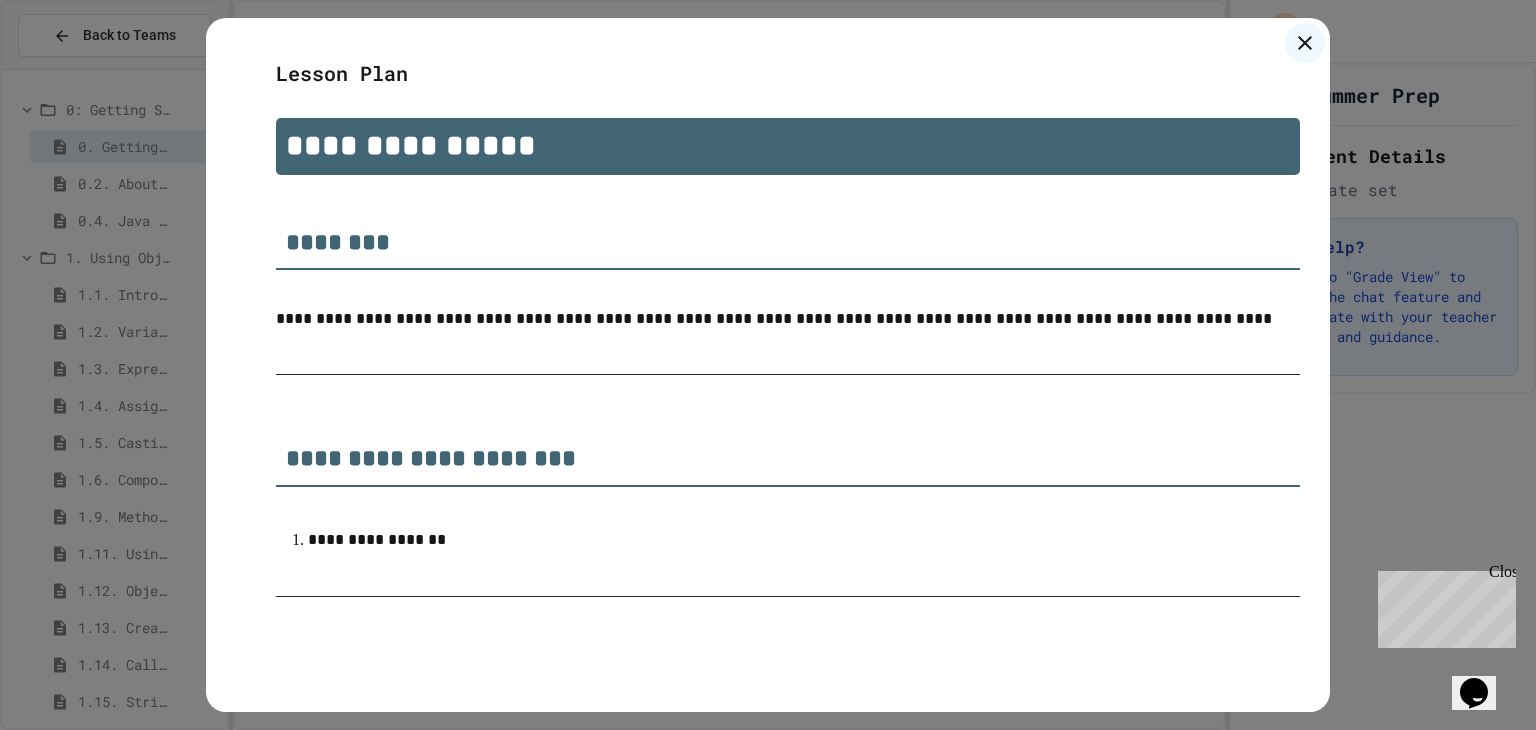 click 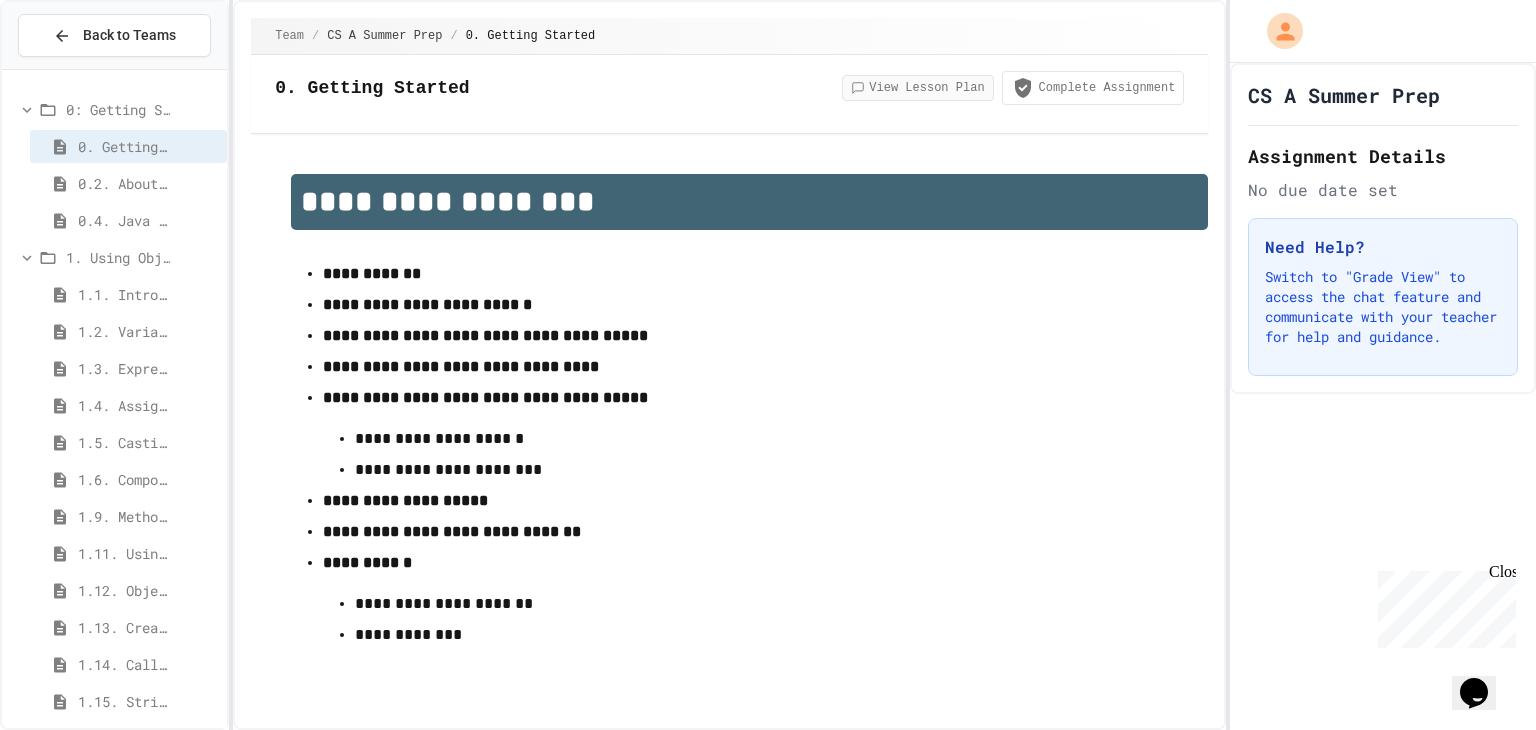 click on "View Lesson Plan" at bounding box center (917, 88) 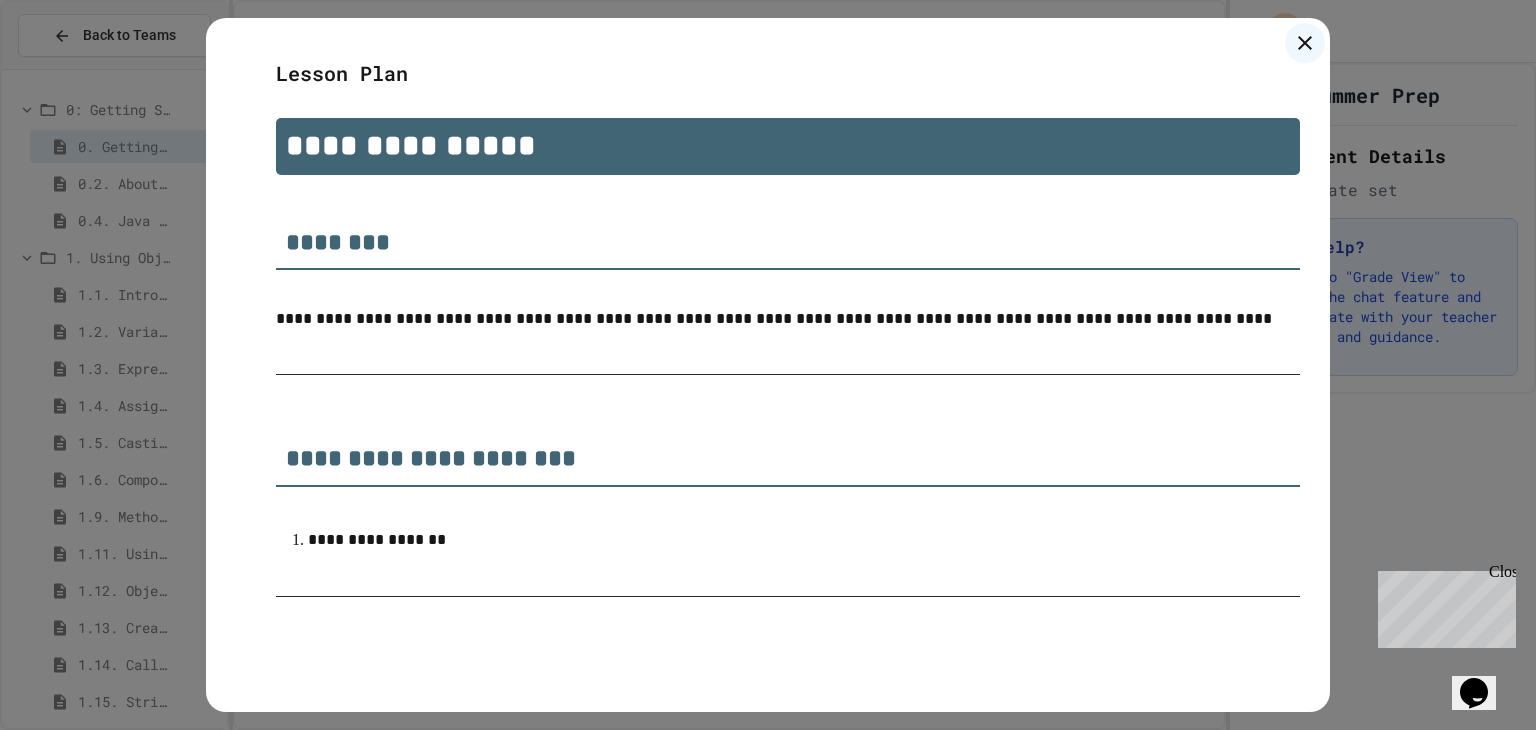 click at bounding box center [788, 188] 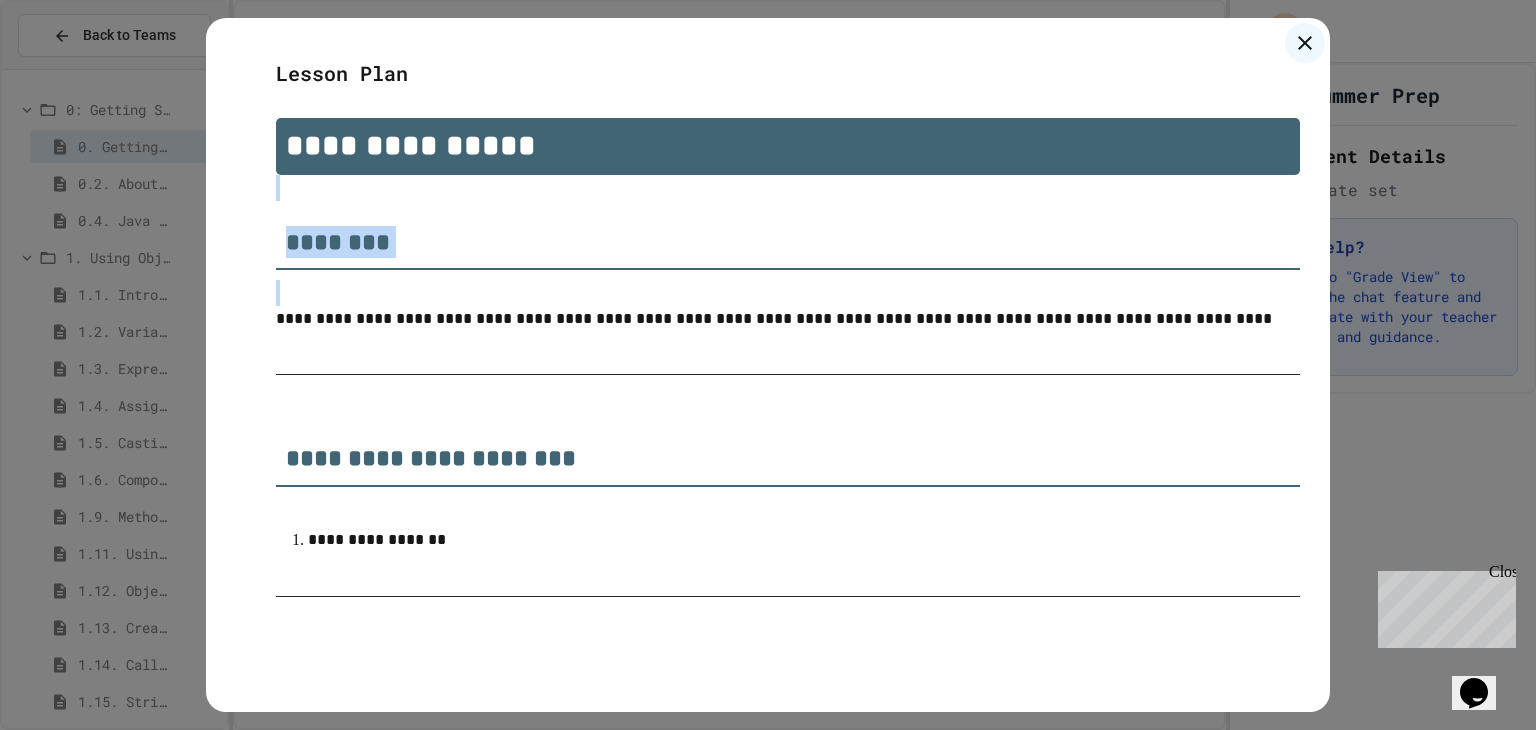 drag, startPoint x: 673, startPoint y: 185, endPoint x: 655, endPoint y: 156, distance: 34.132095 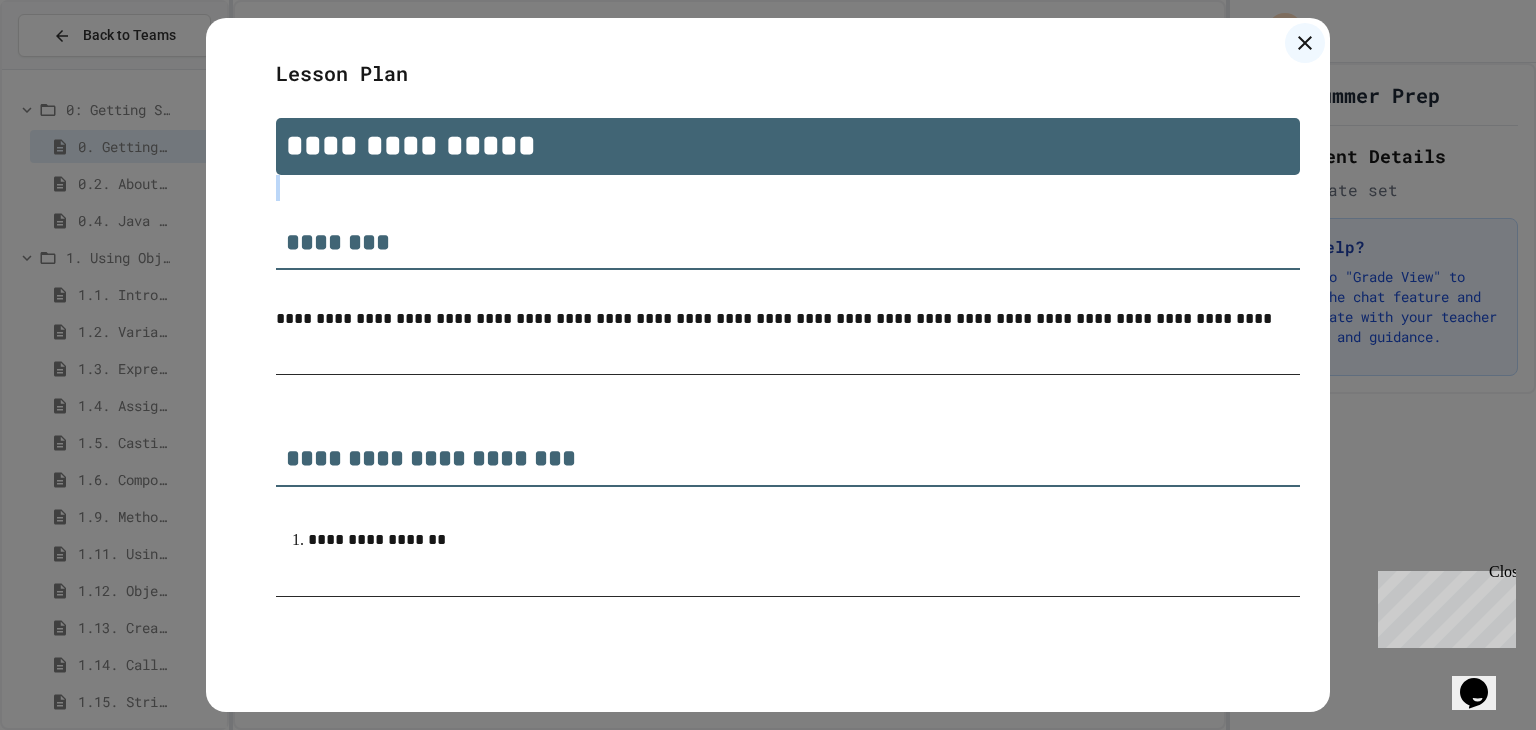 click on "**********" at bounding box center [788, 146] 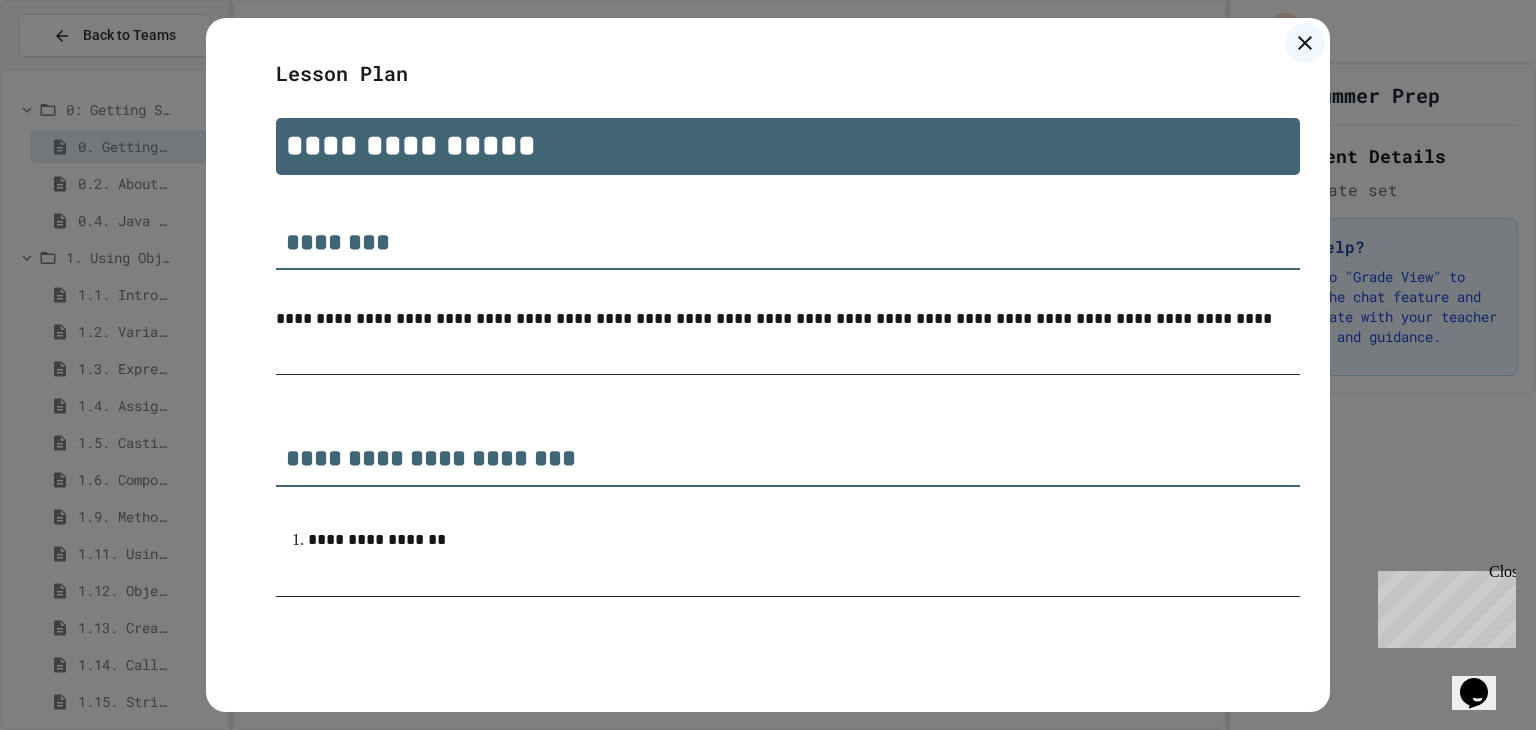 click on "**********" at bounding box center (411, 145) 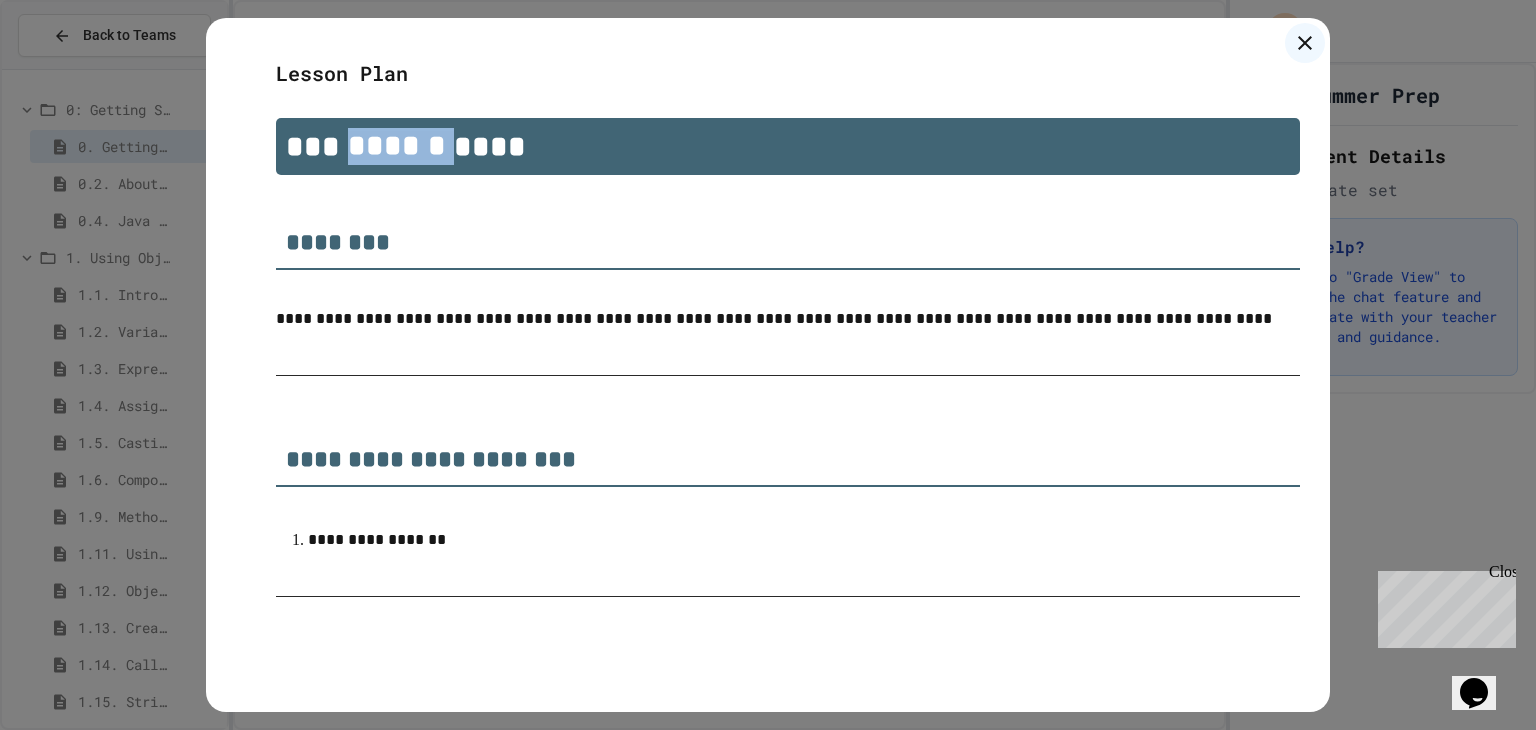 click on "*** ****** ****" at bounding box center [406, 146] 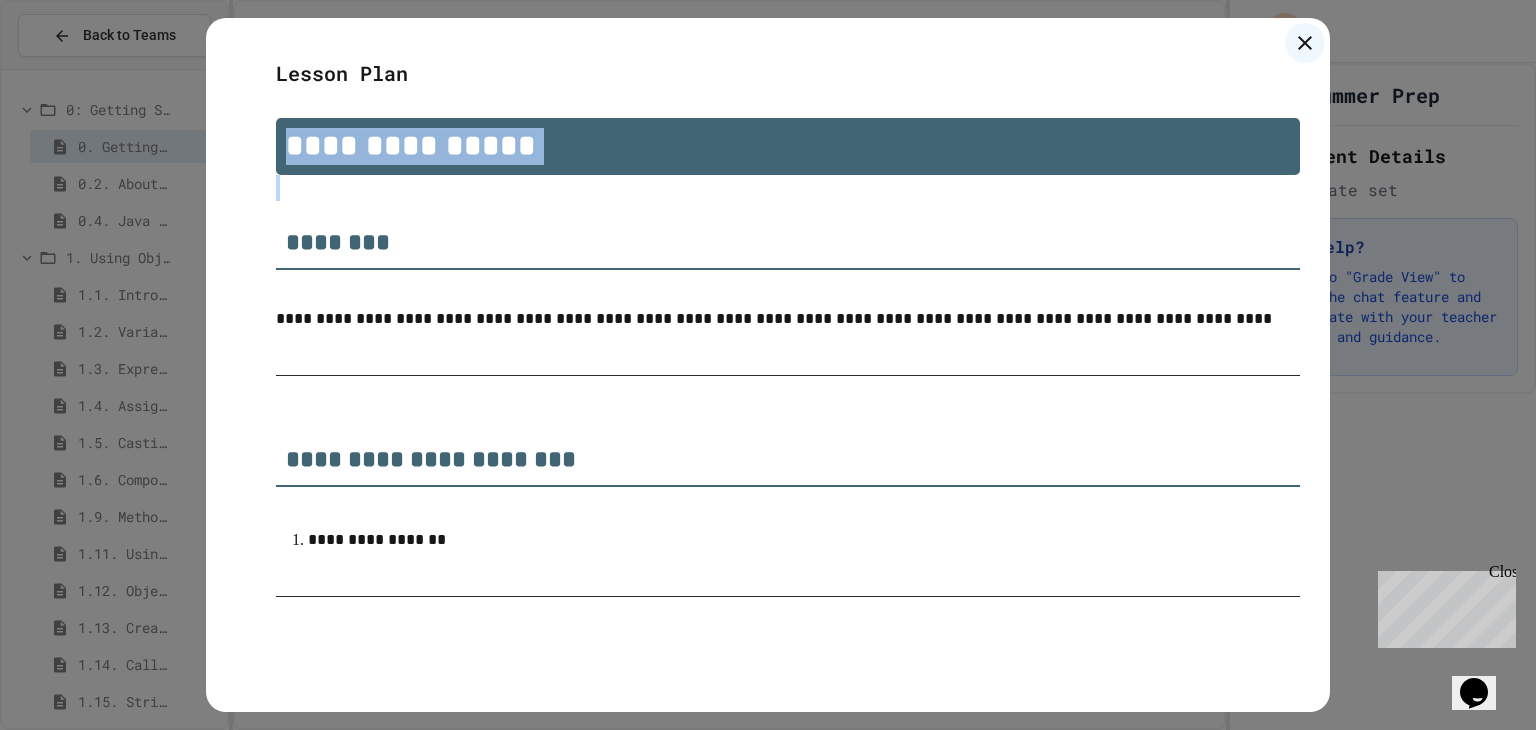 click on "**********" at bounding box center (411, 145) 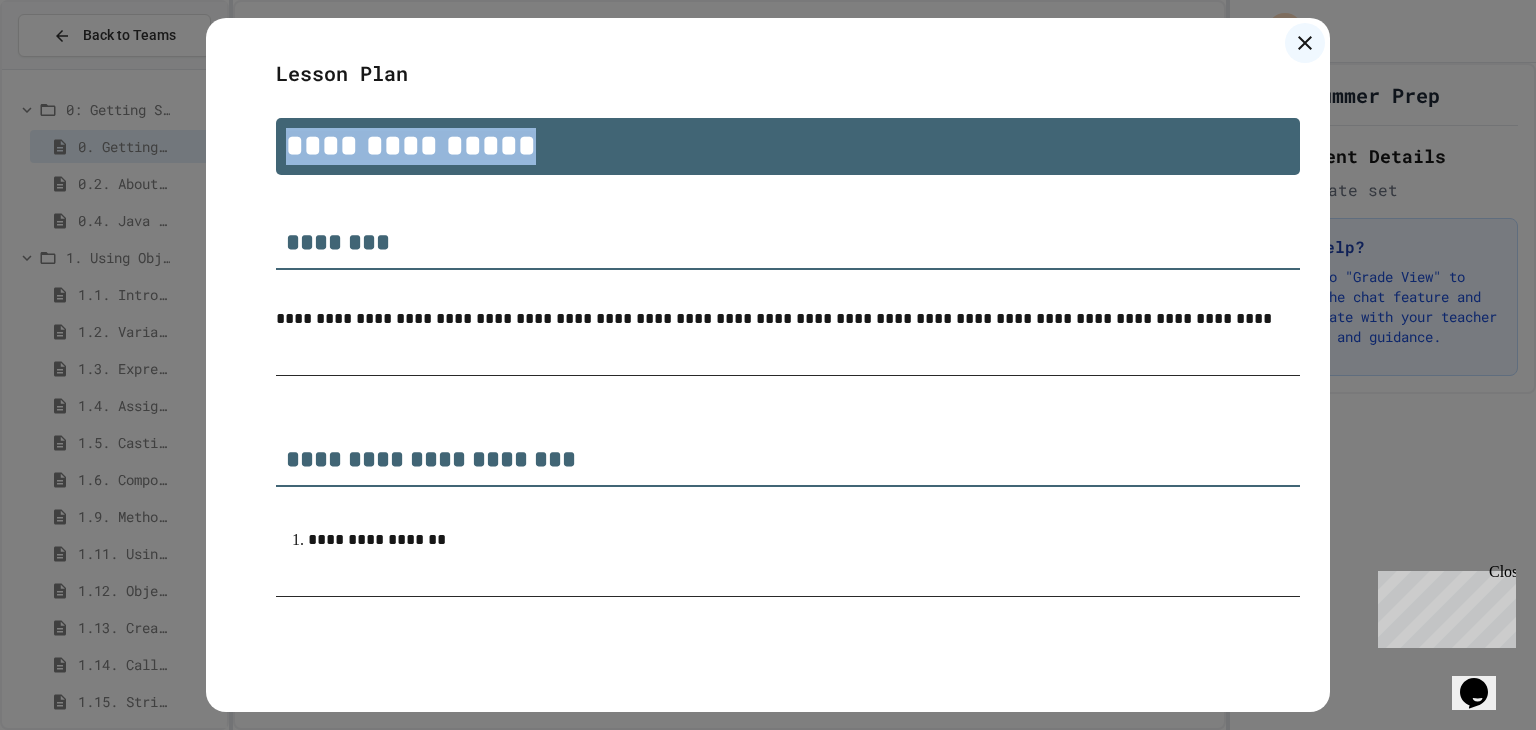 click on "**********" at bounding box center [411, 145] 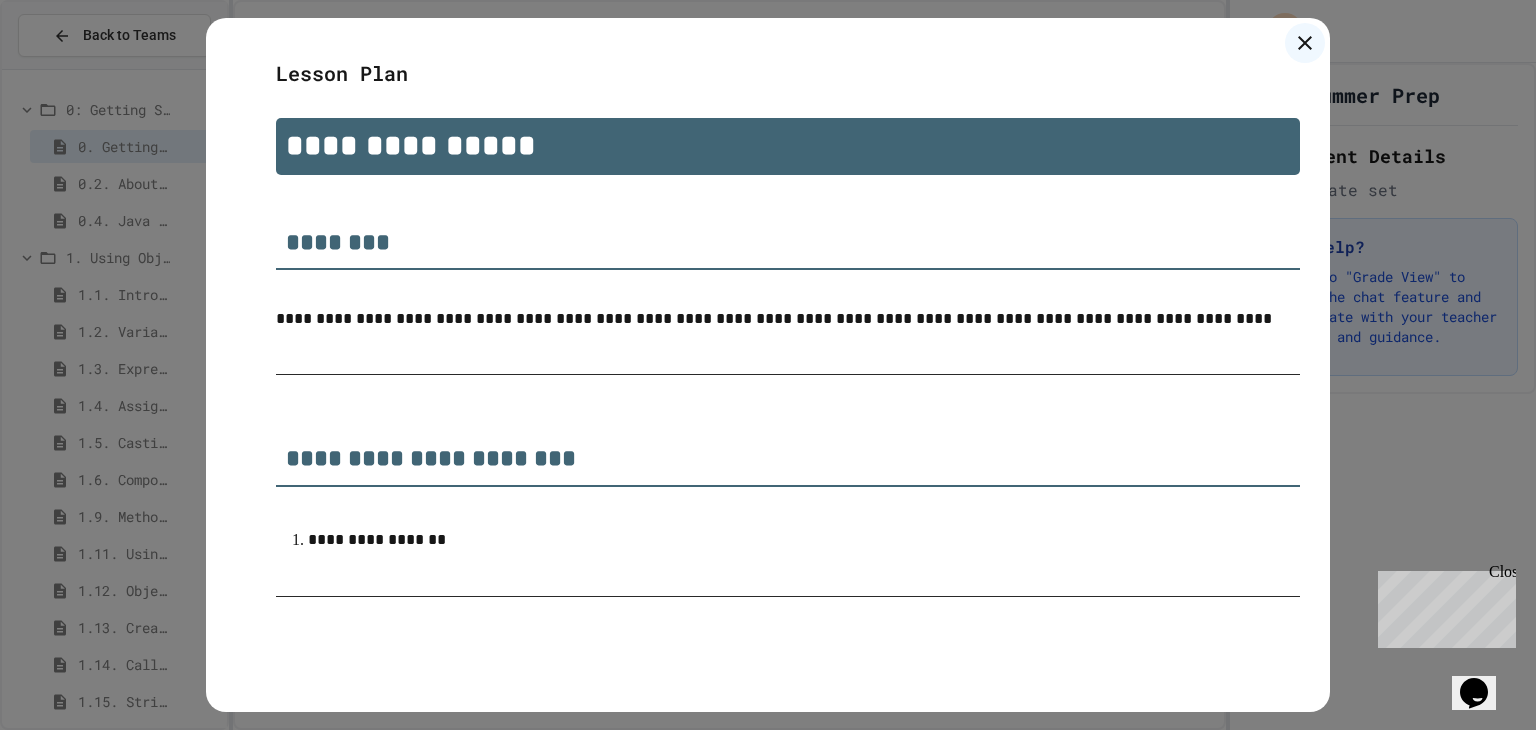 click on "**********" at bounding box center (788, 146) 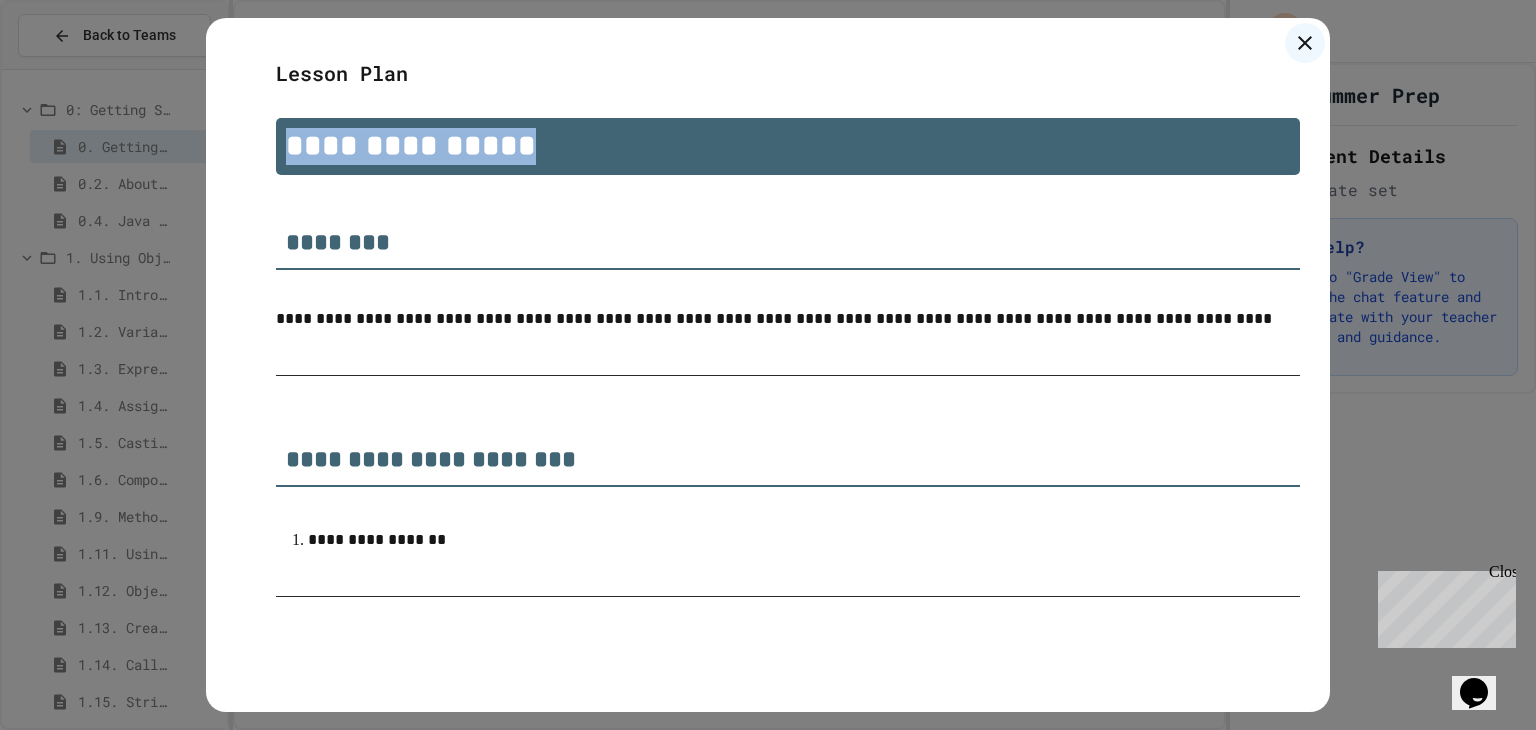 click on "**********" at bounding box center [788, 146] 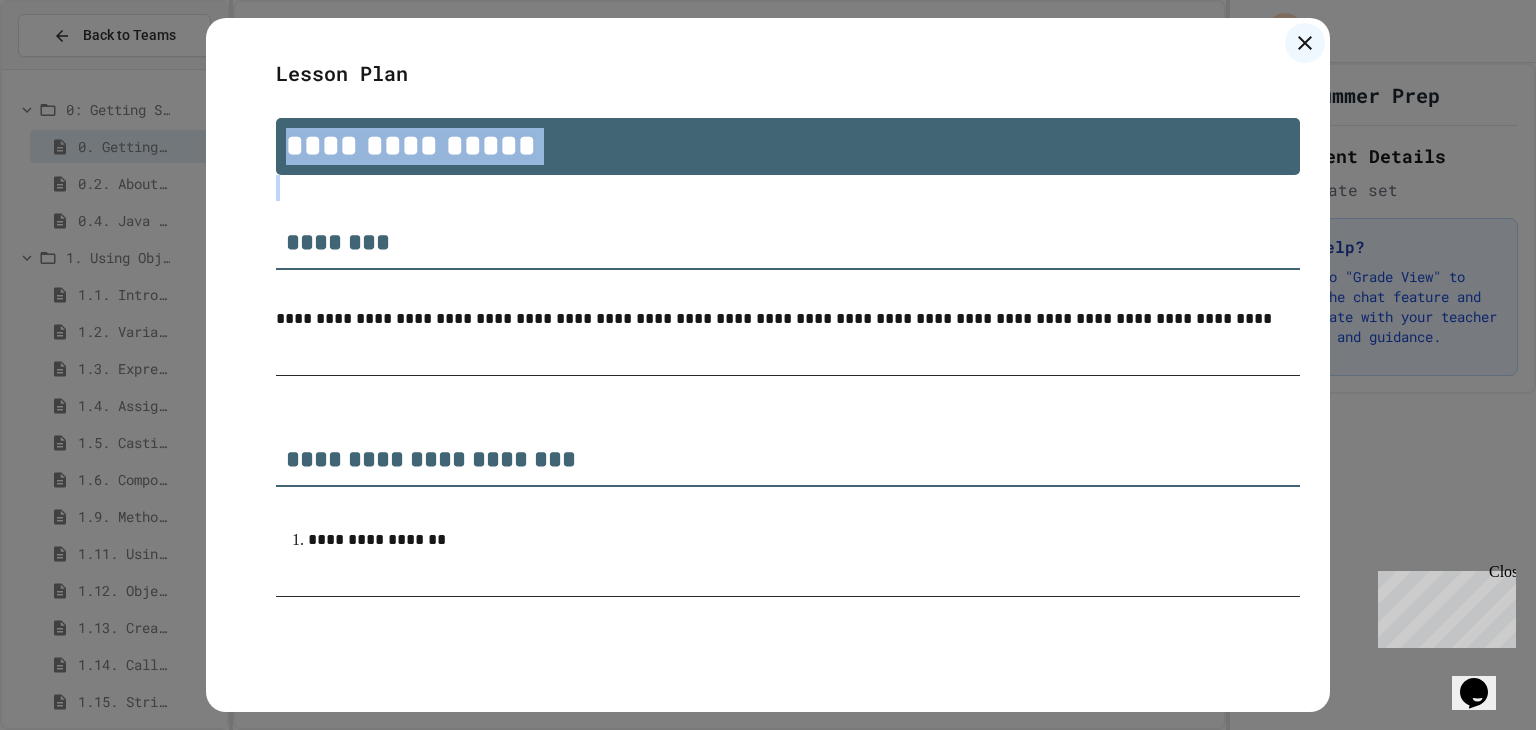 click on "**********" at bounding box center [788, 146] 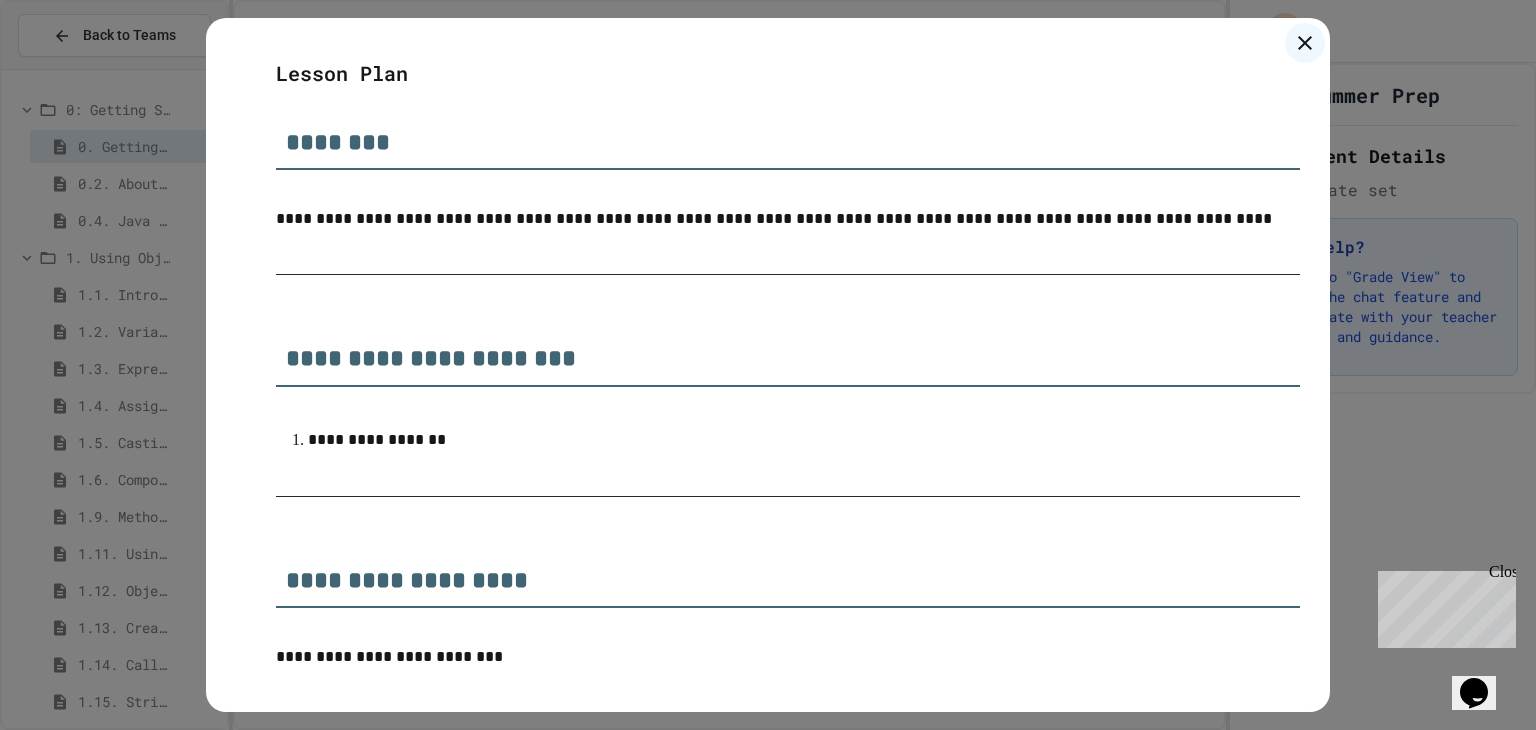 scroll, scrollTop: 100, scrollLeft: 0, axis: vertical 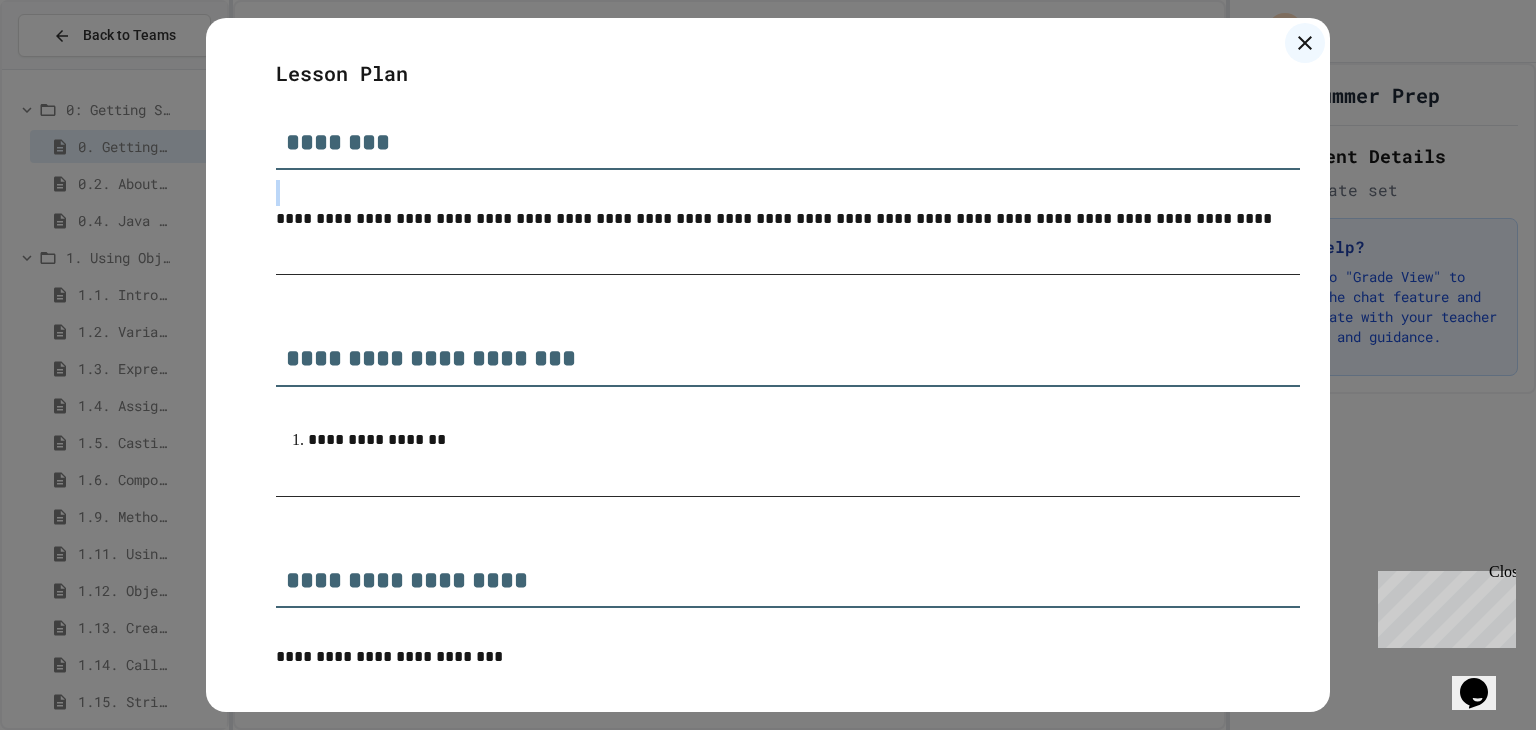 click on "********" at bounding box center (788, 135) 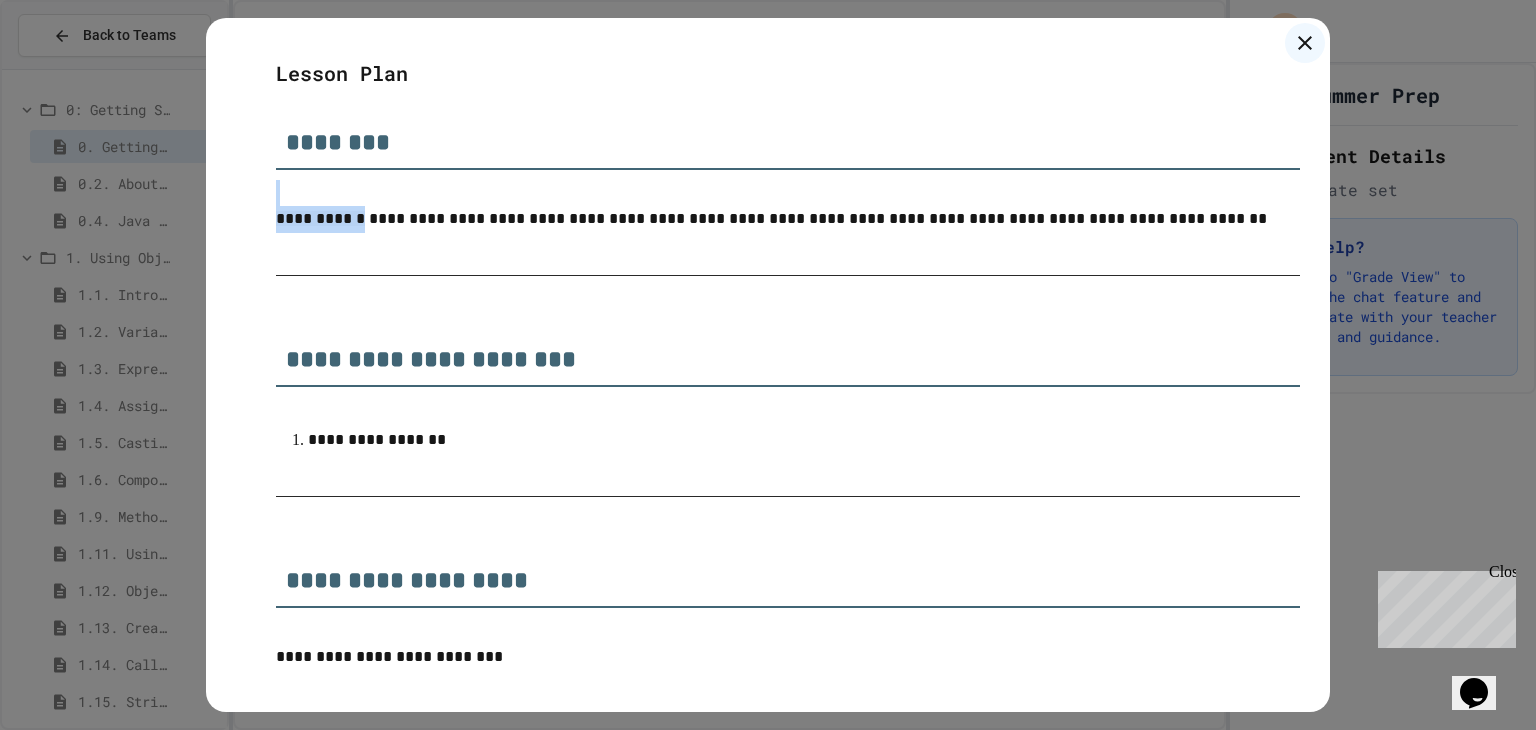 drag, startPoint x: 473, startPoint y: 143, endPoint x: 347, endPoint y: 220, distance: 147.66516 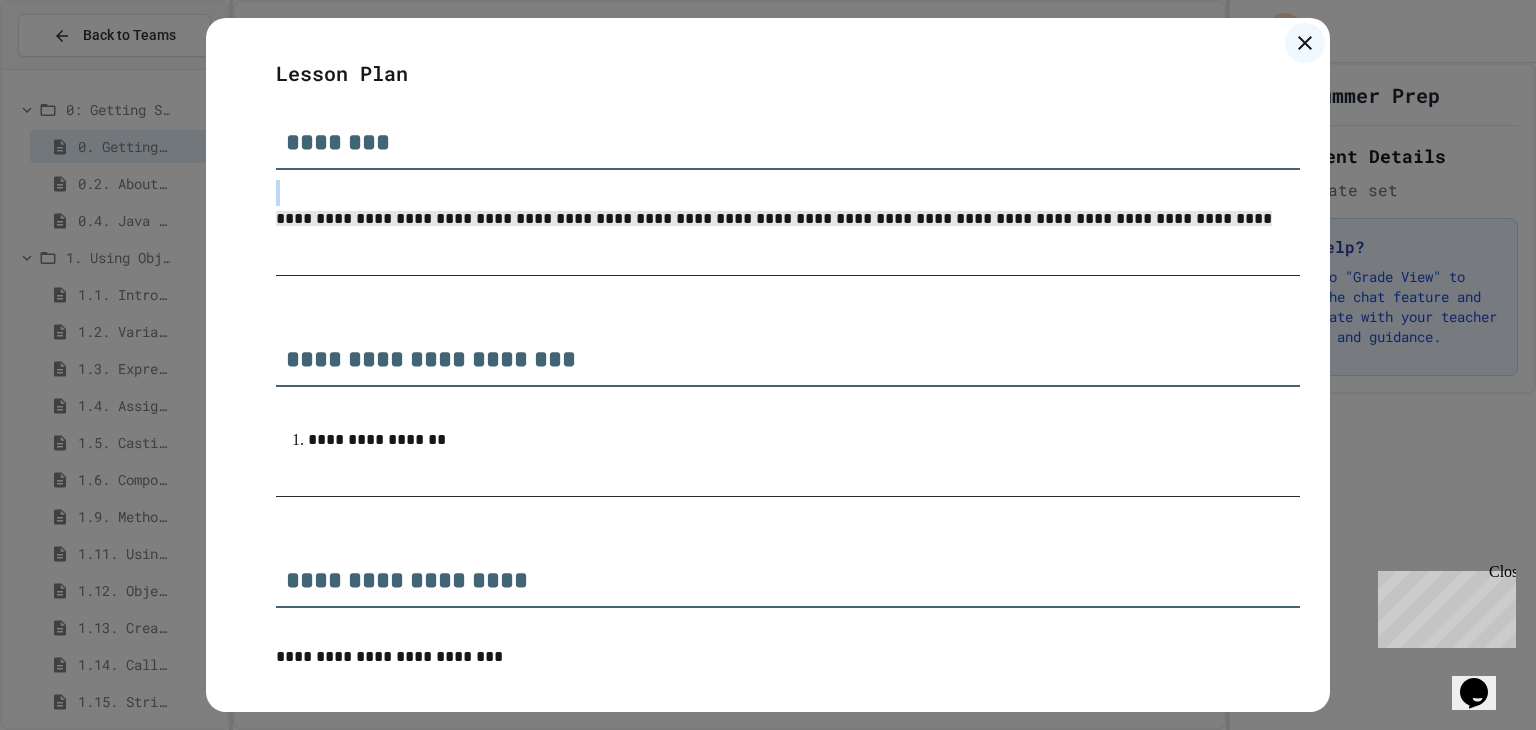 click on "**********" at bounding box center (774, 218) 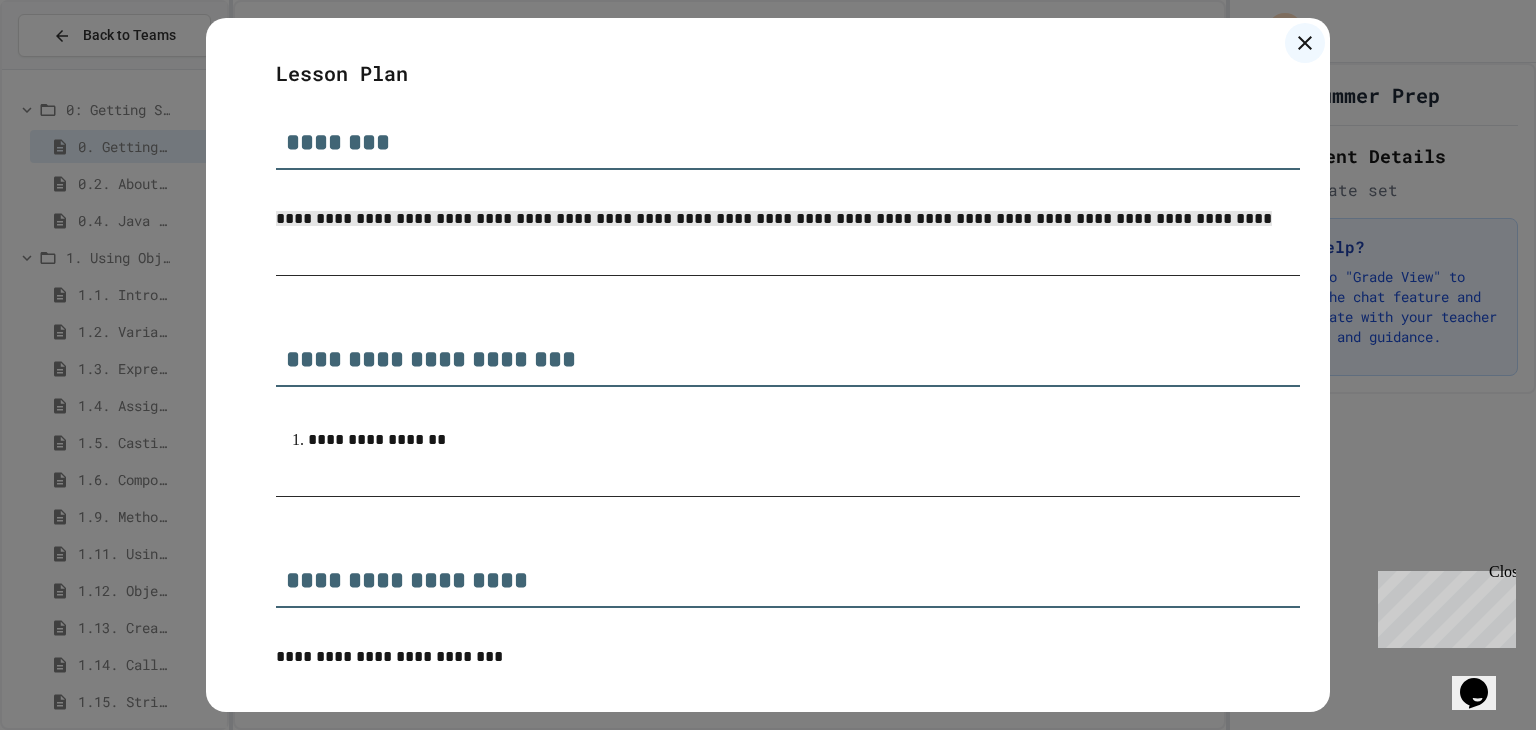 click on "**********" at bounding box center [774, 218] 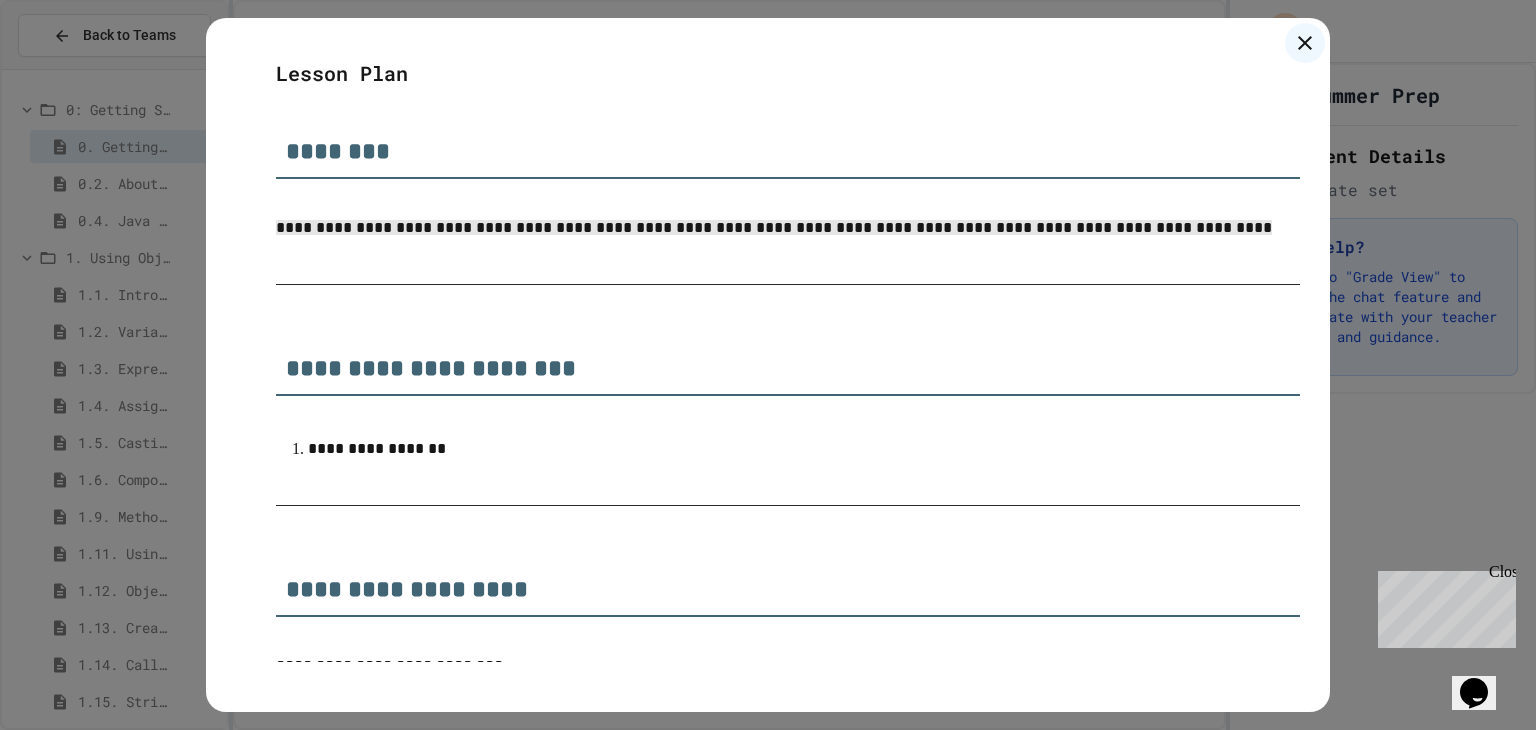 scroll, scrollTop: 106, scrollLeft: 0, axis: vertical 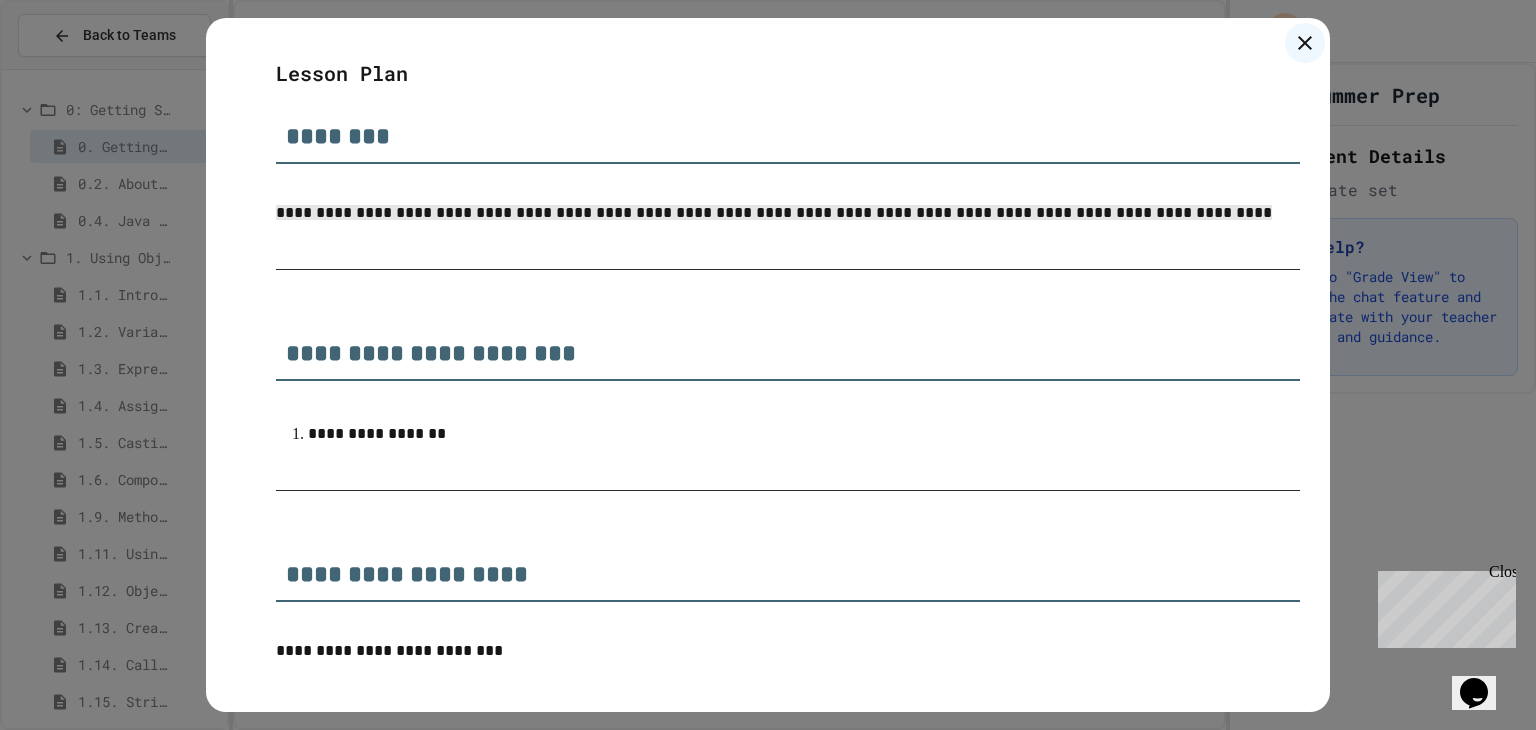 click on "**********" at bounding box center (774, 212) 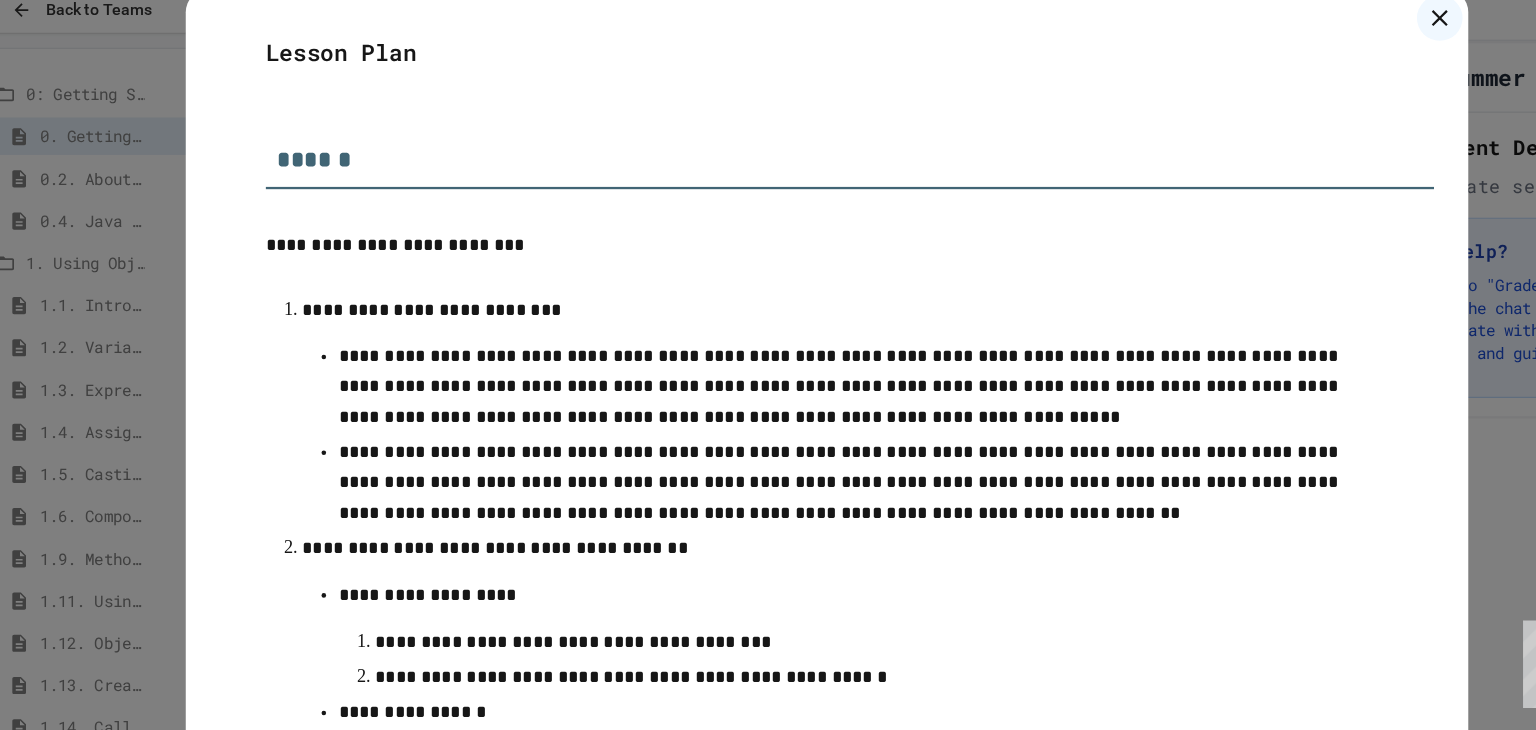 scroll, scrollTop: 676, scrollLeft: 0, axis: vertical 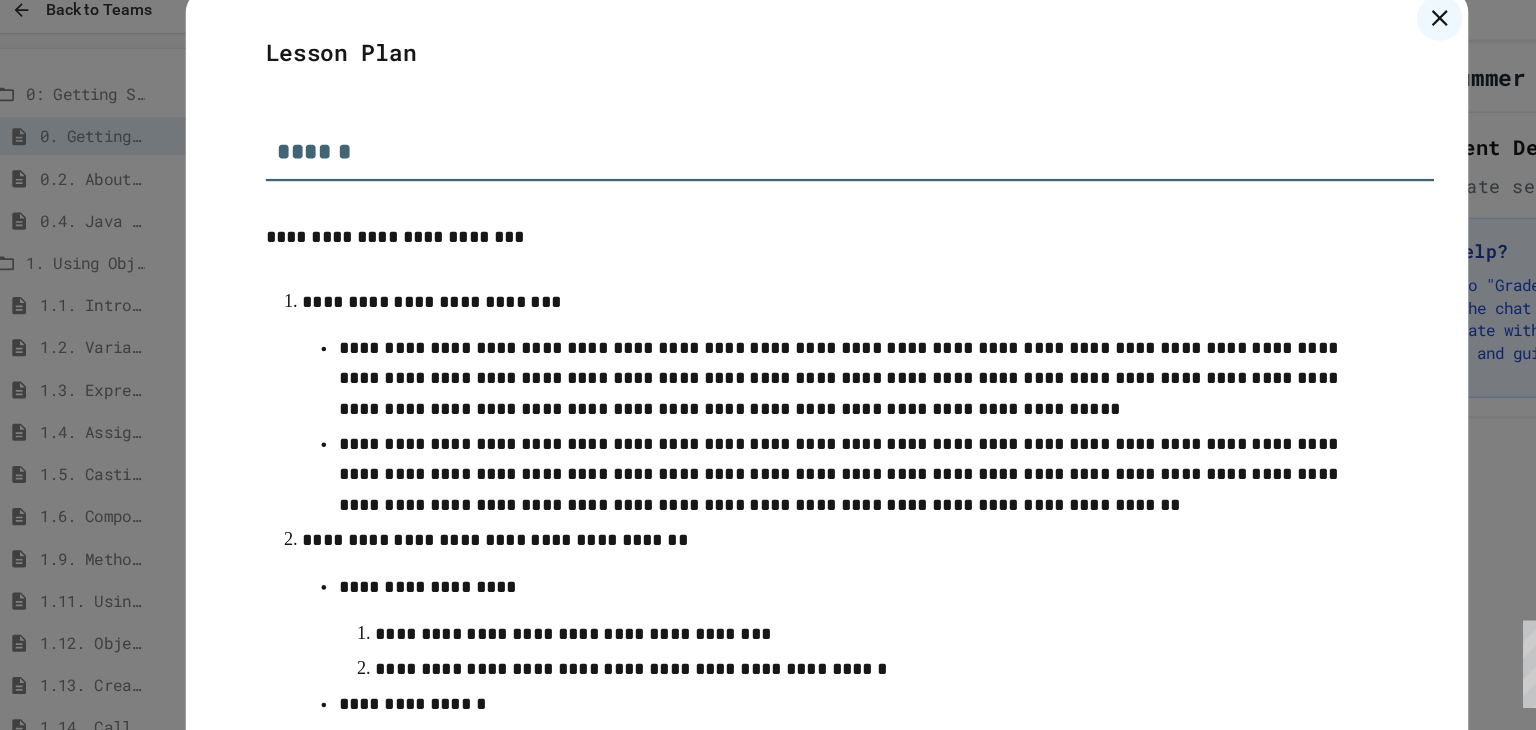 click on "**********" at bounding box center (421, 291) 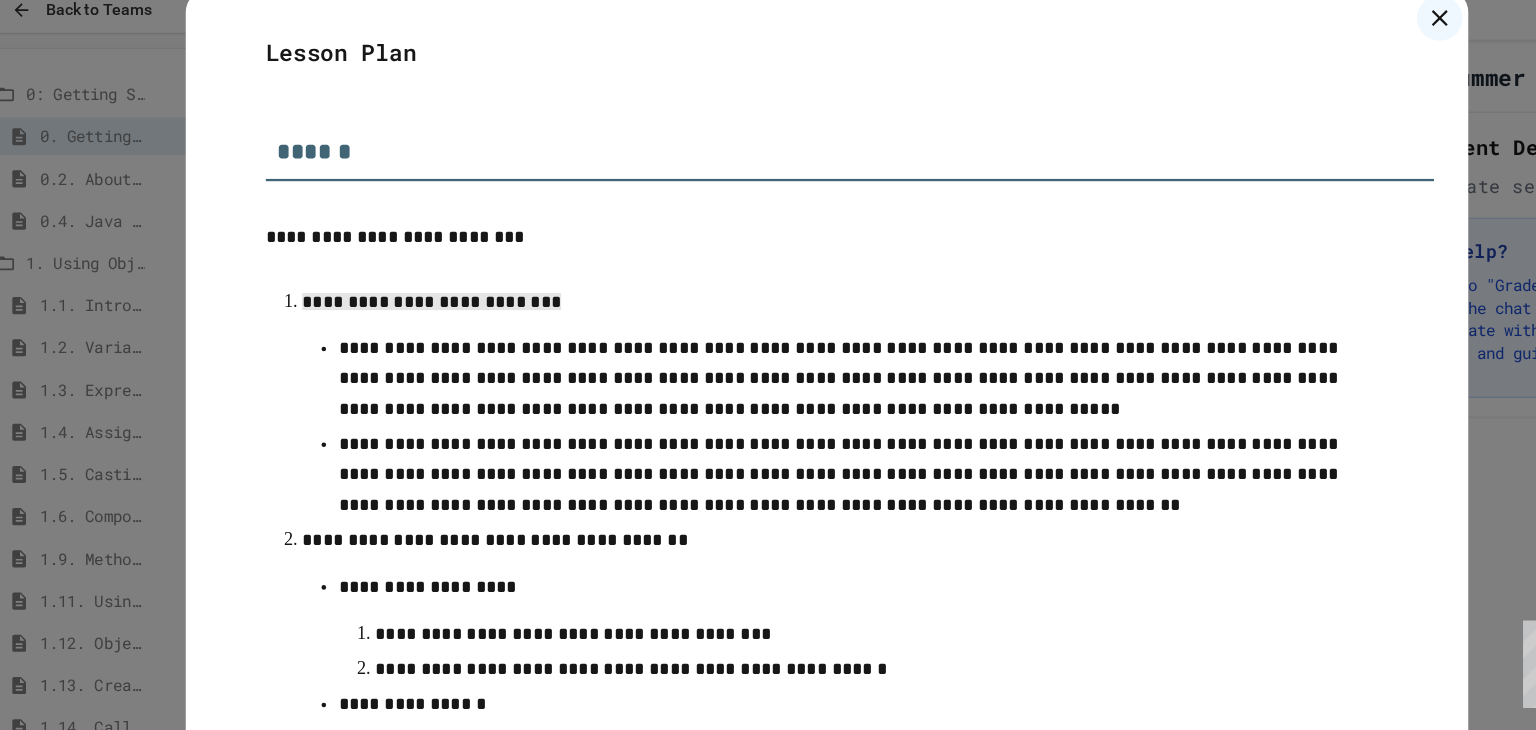 drag, startPoint x: 387, startPoint y: 315, endPoint x: 378, endPoint y: 363, distance: 48.83646 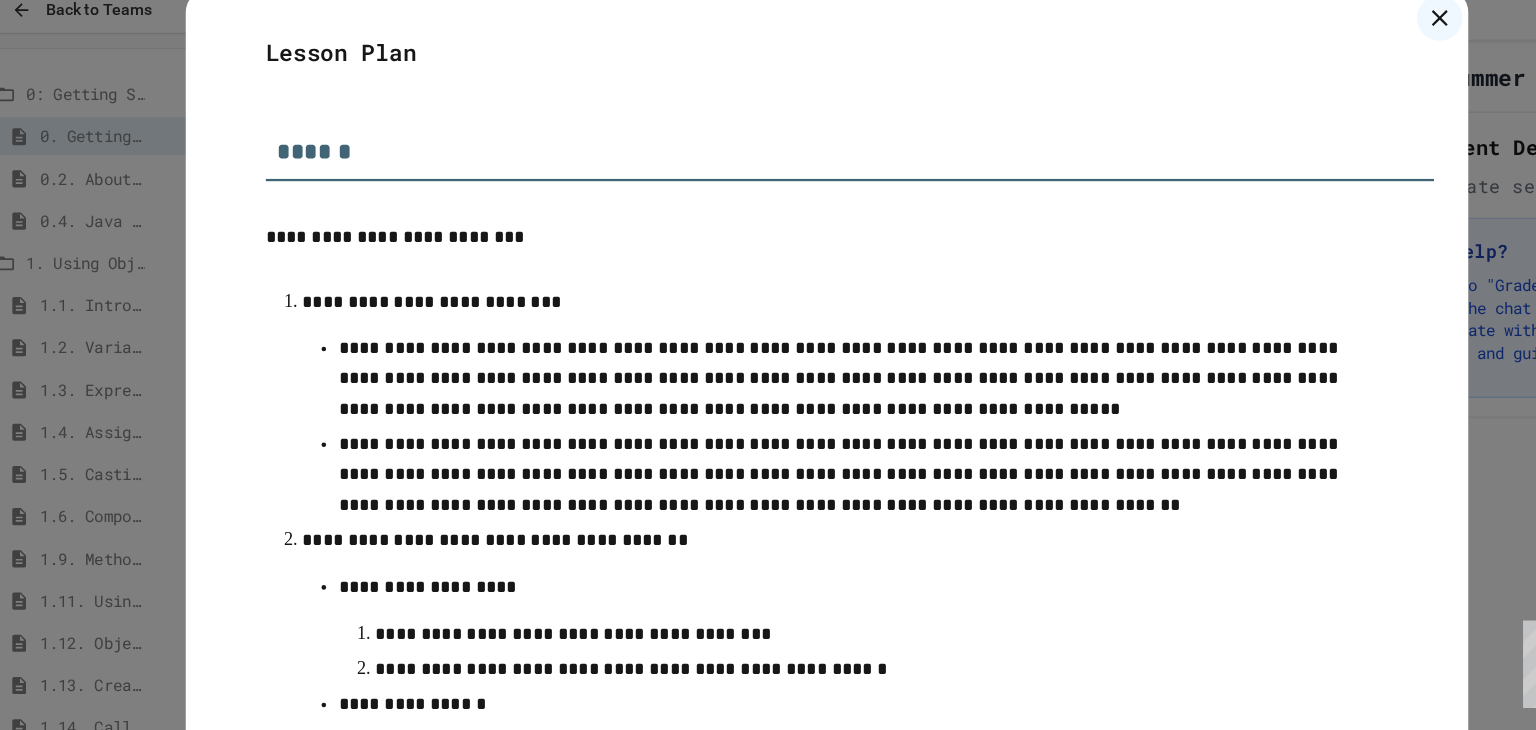 click on "**********" at bounding box center [788, 359] 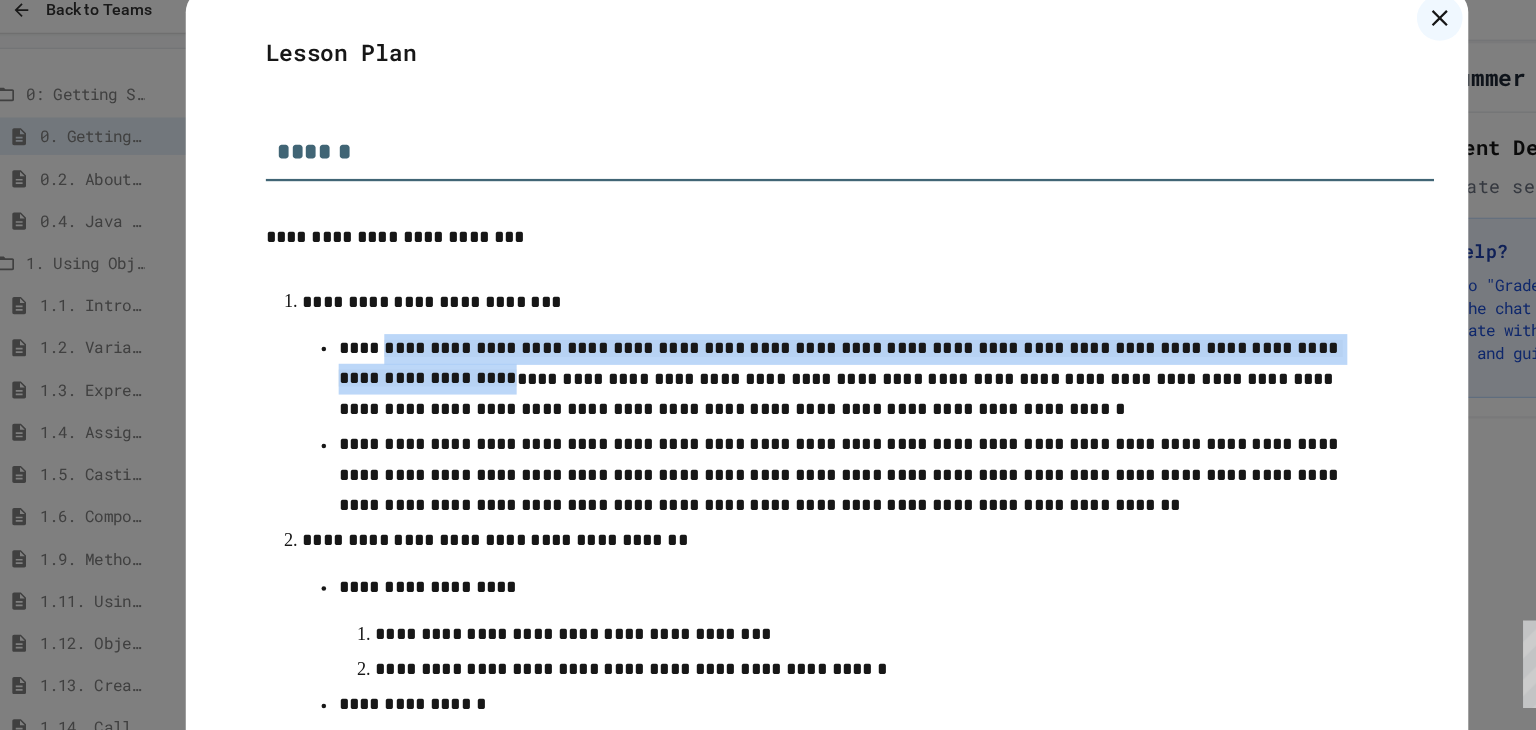 drag, startPoint x: 378, startPoint y: 363, endPoint x: 382, endPoint y: 394, distance: 31.257 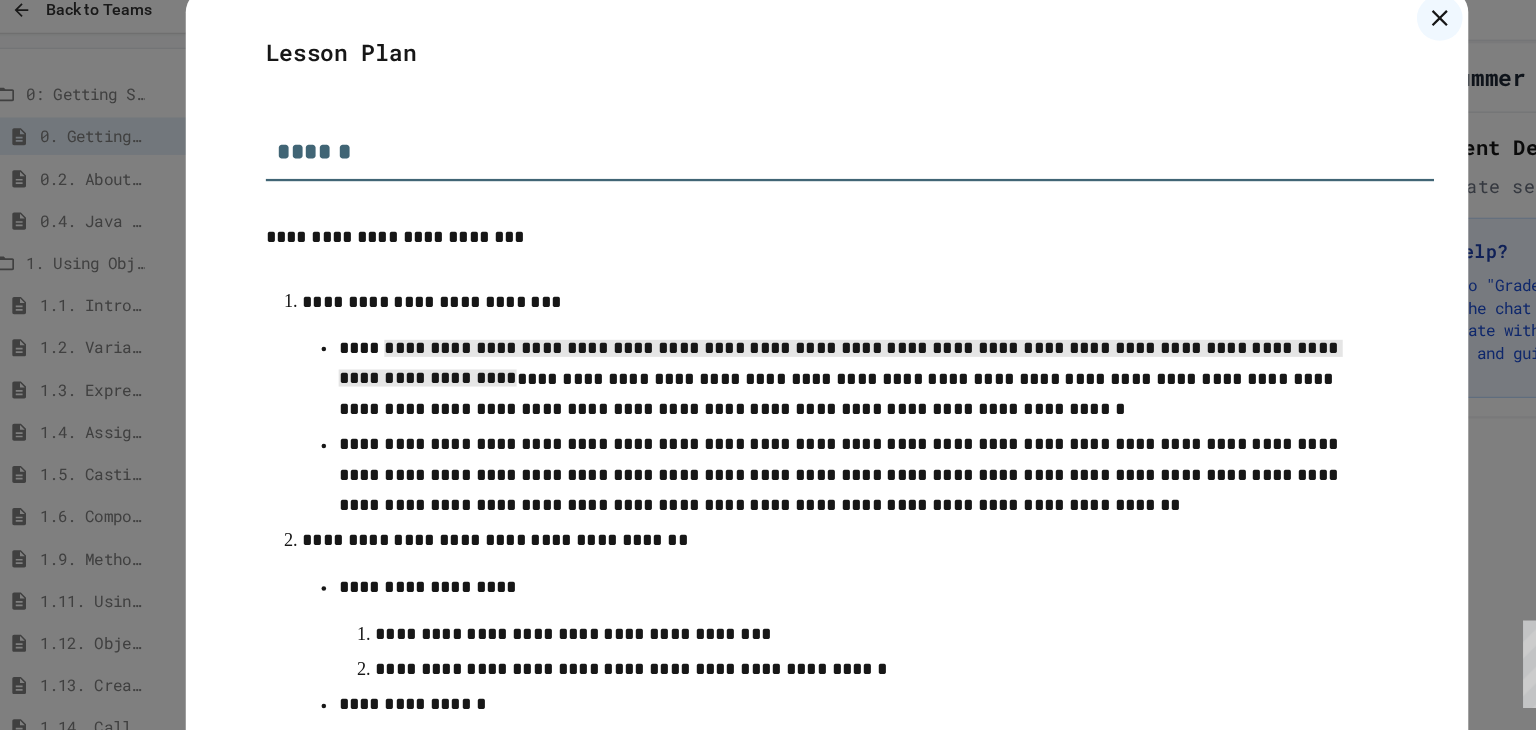 click on "**********" at bounding box center (788, 360) 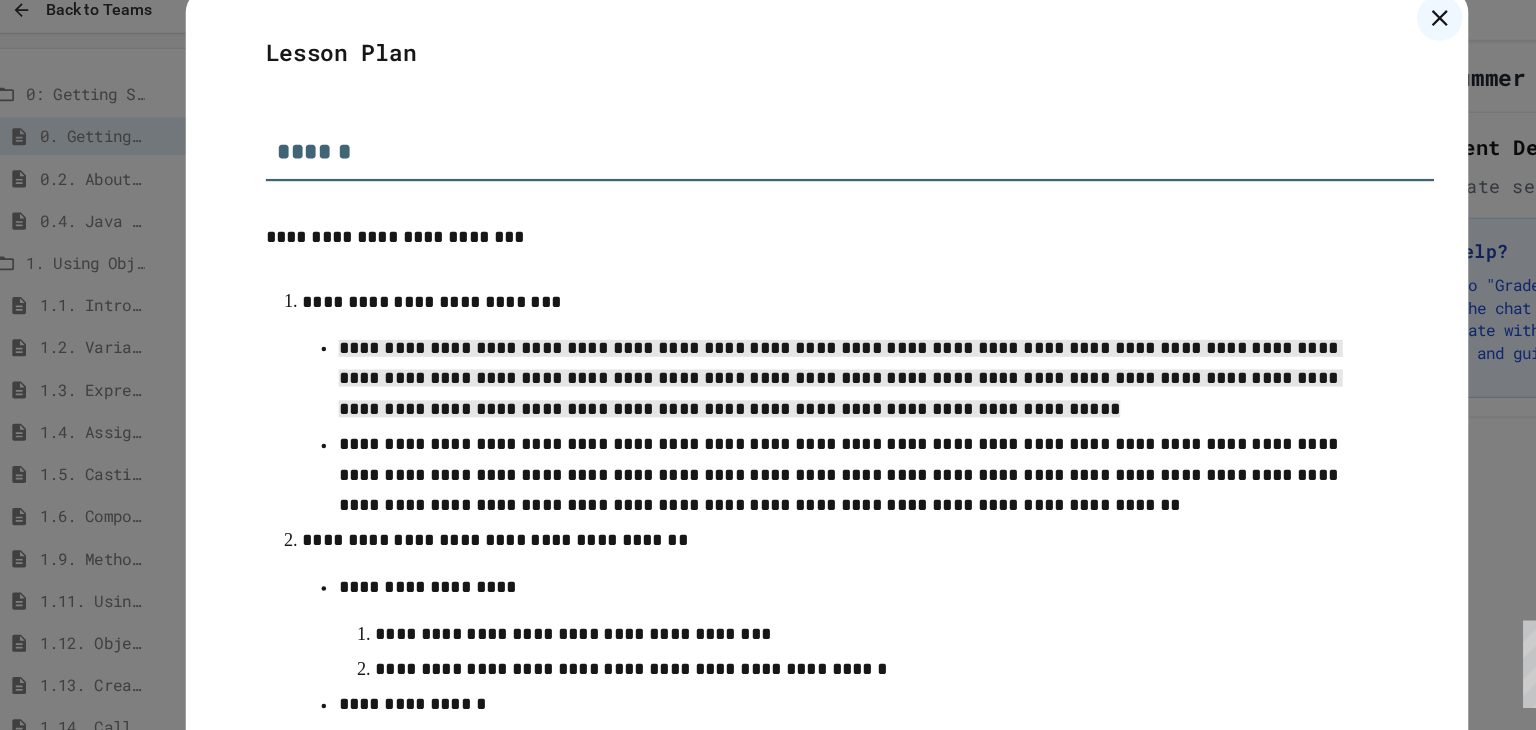 click on "**********" at bounding box center [788, 360] 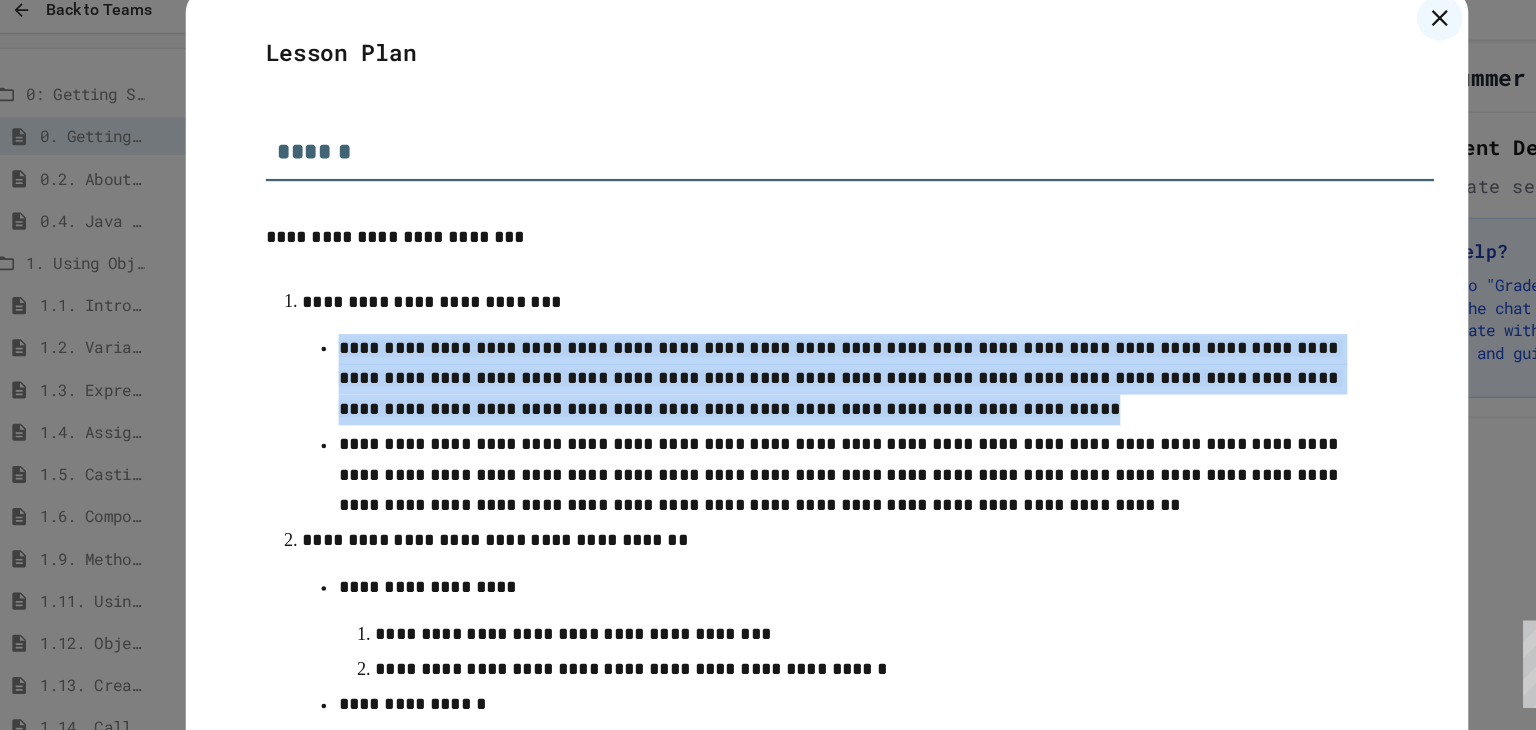 click on "**********" at bounding box center [788, 360] 